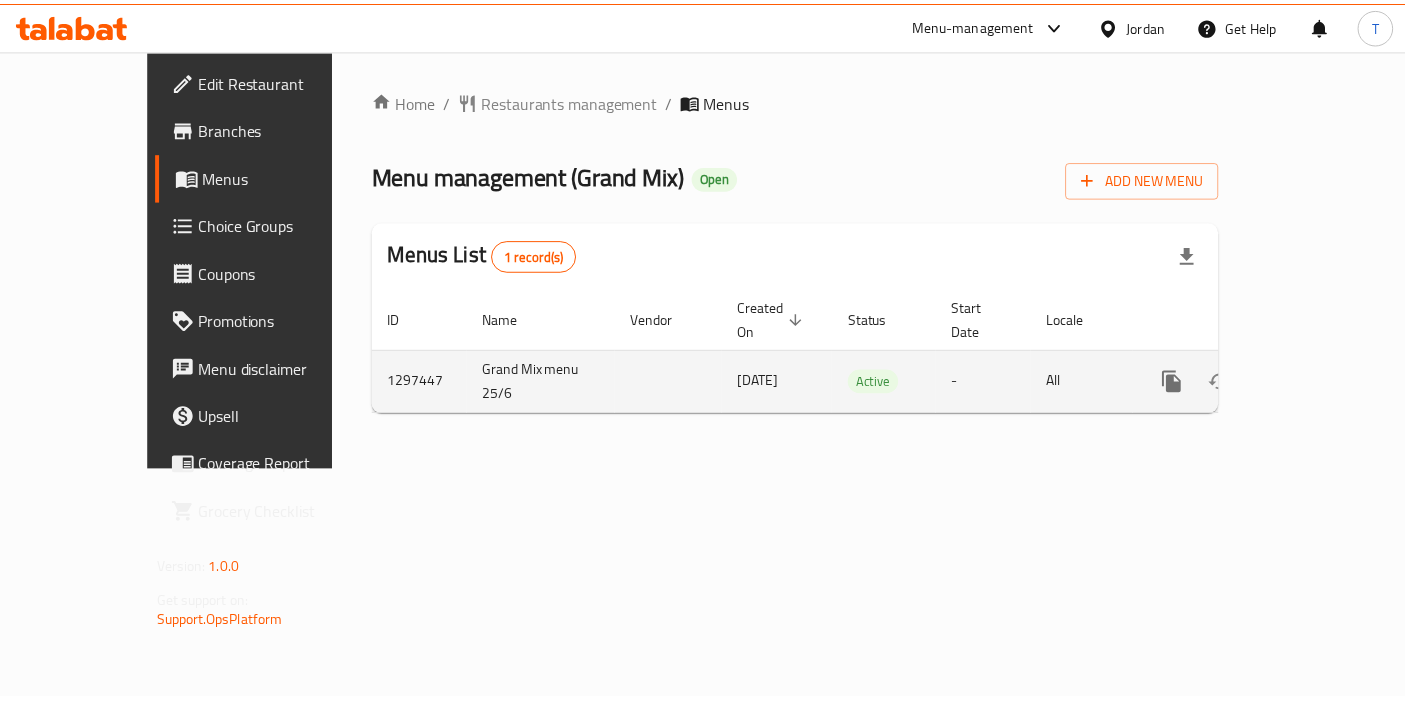scroll, scrollTop: 0, scrollLeft: 0, axis: both 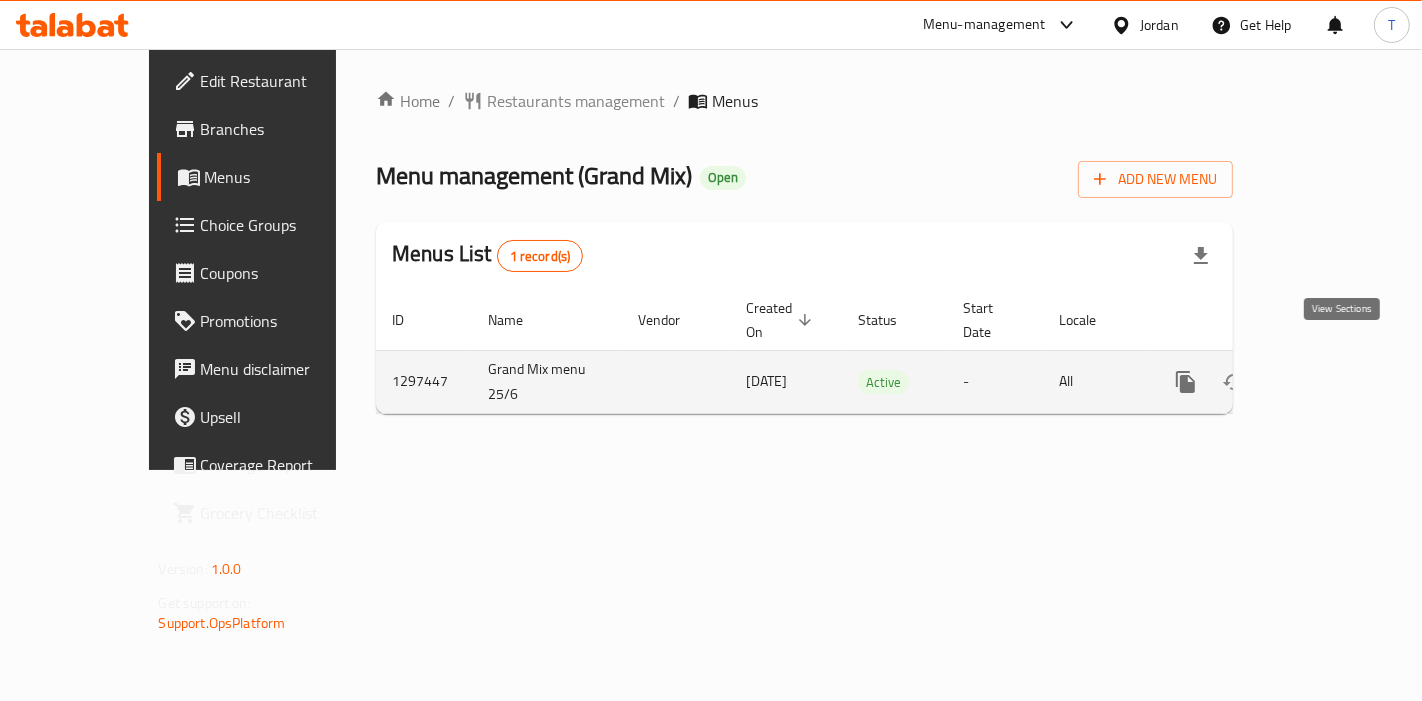 click at bounding box center (1330, 382) 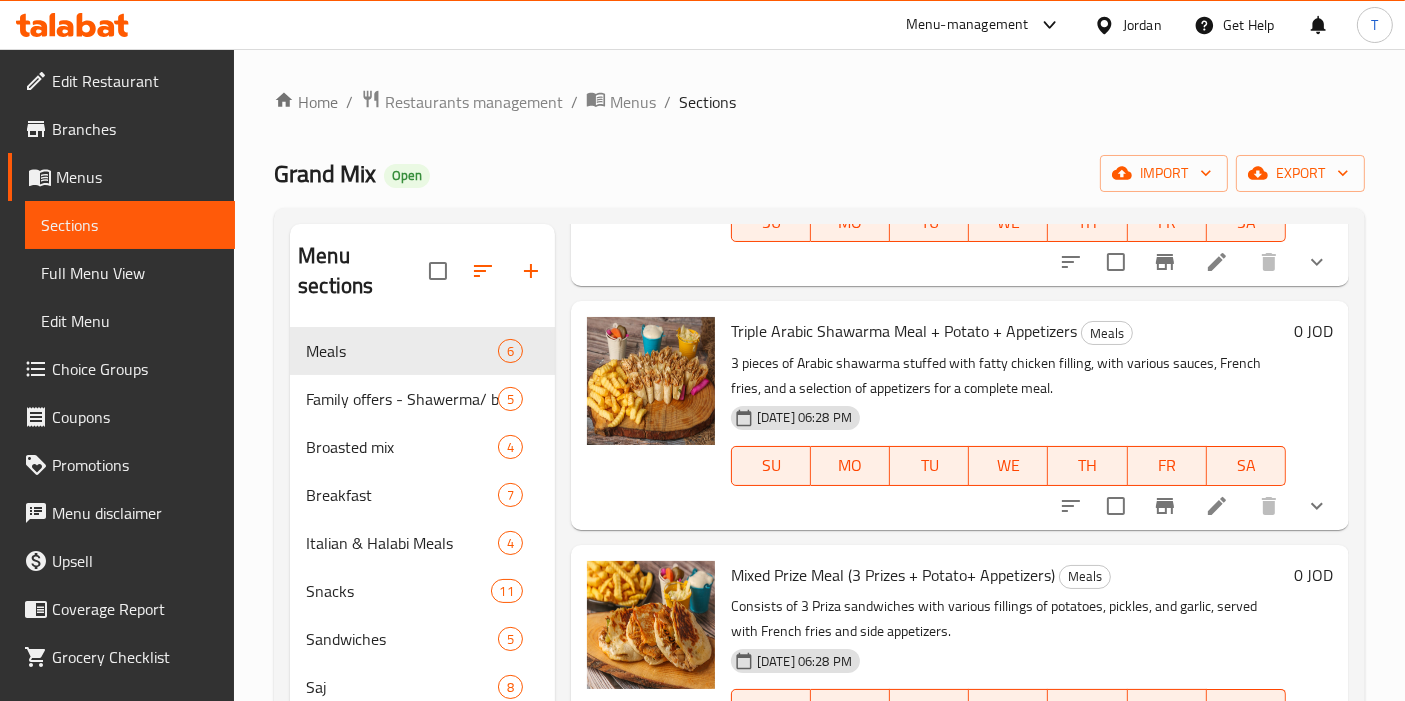 scroll, scrollTop: 808, scrollLeft: 0, axis: vertical 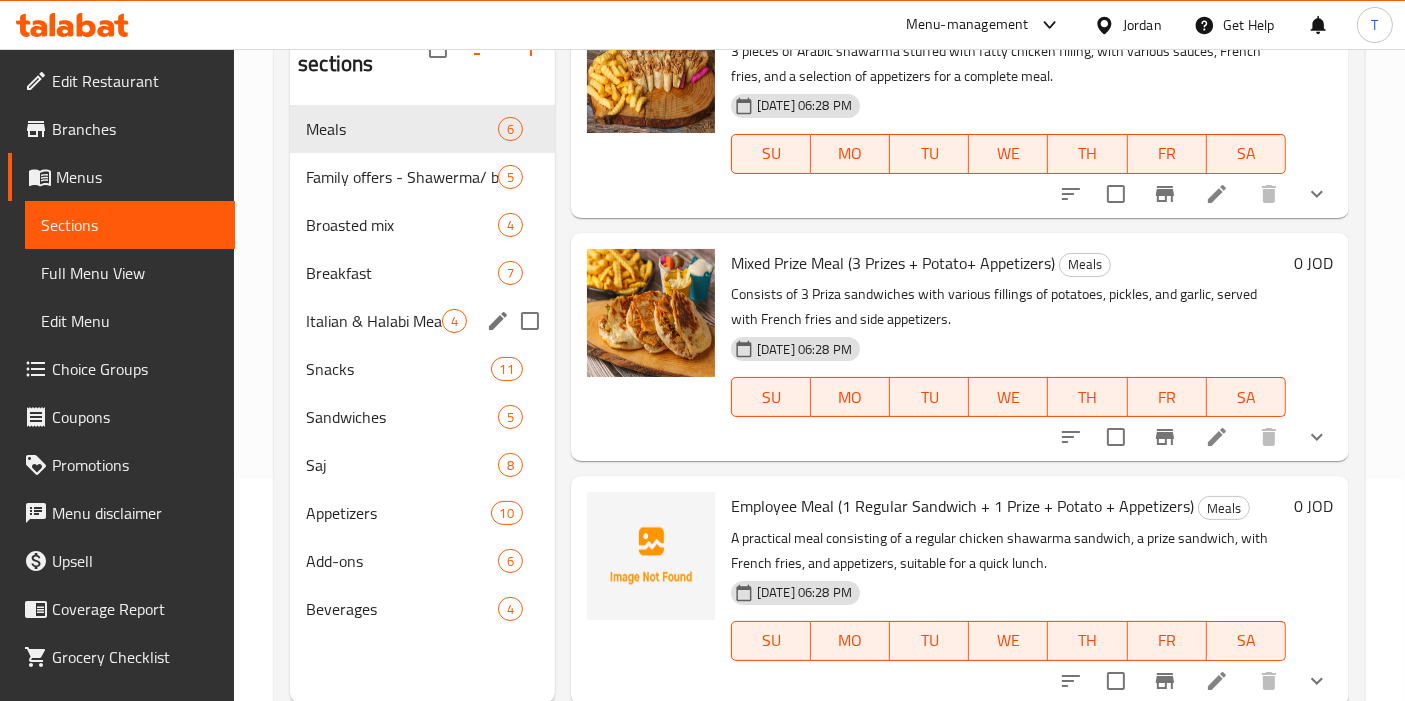 click on "Italian & Halabi Meals" at bounding box center (374, 321) 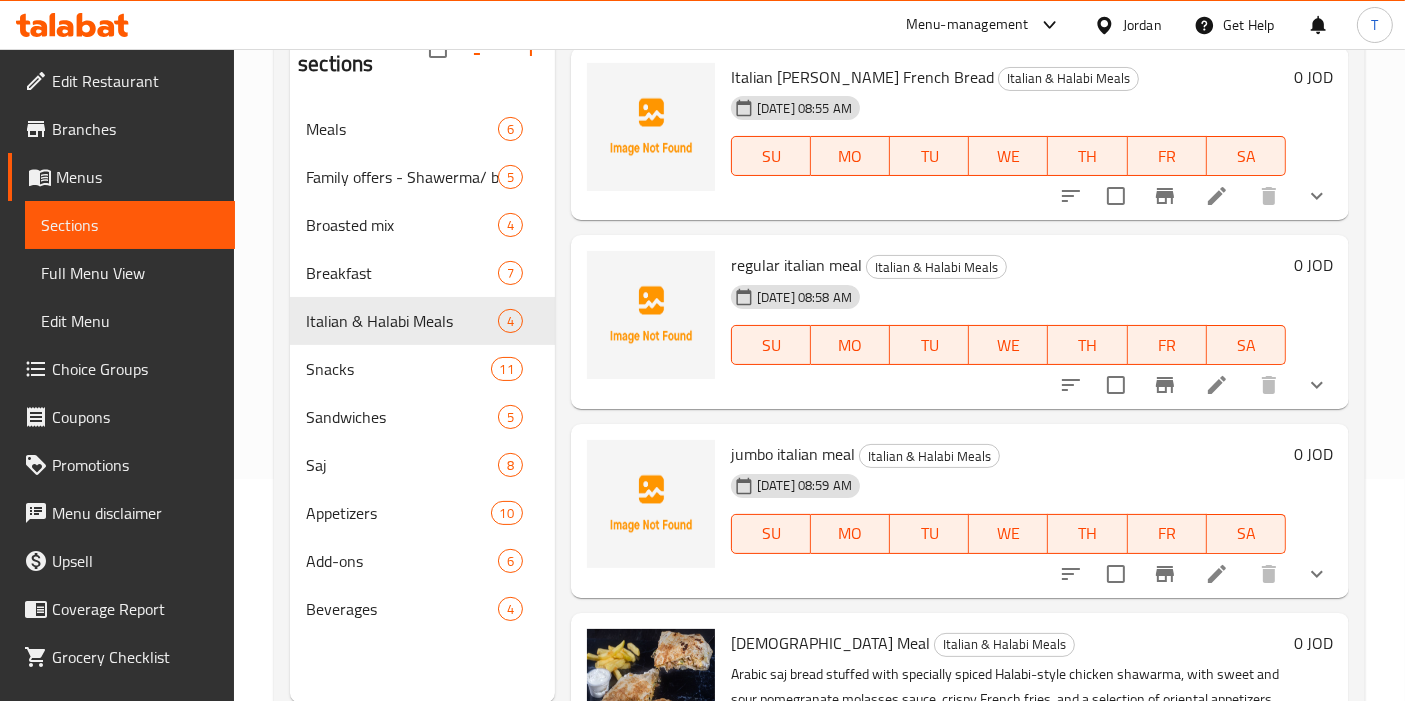 scroll, scrollTop: 0, scrollLeft: 0, axis: both 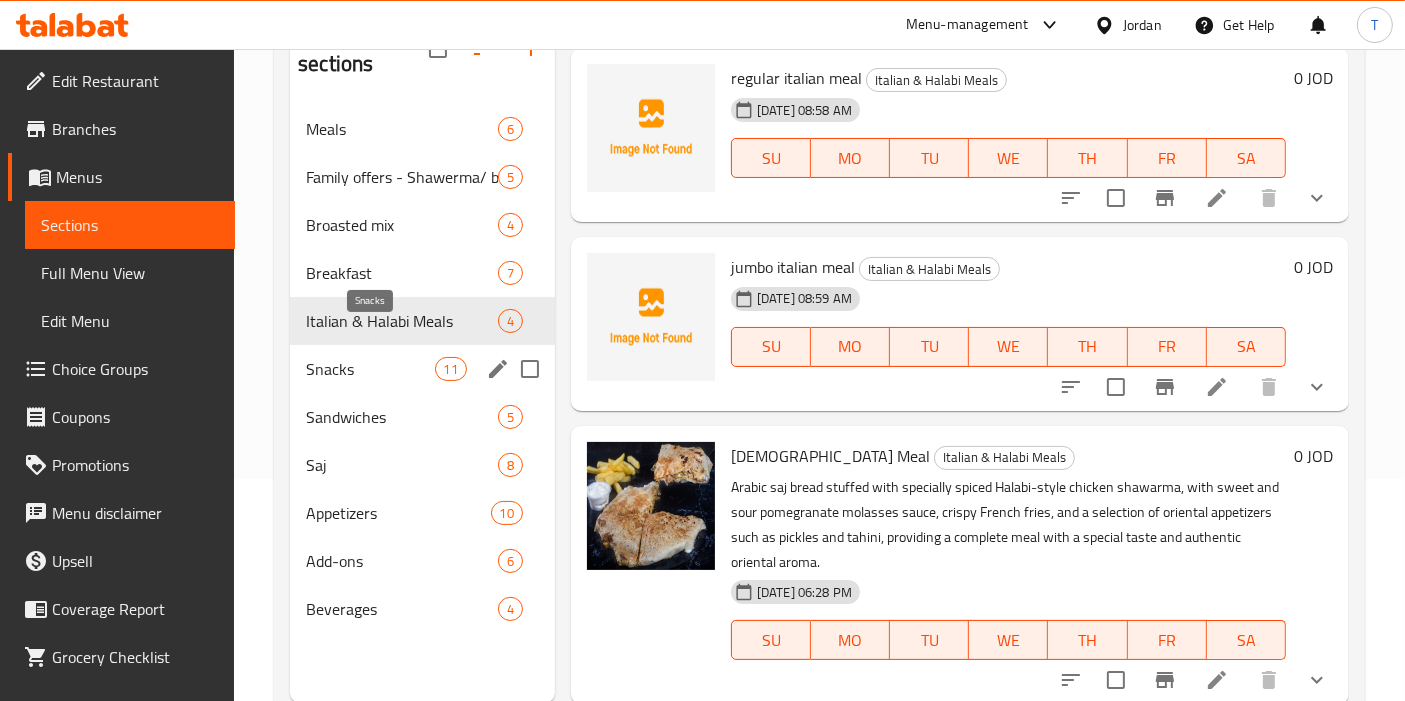 click on "Snacks" at bounding box center [370, 369] 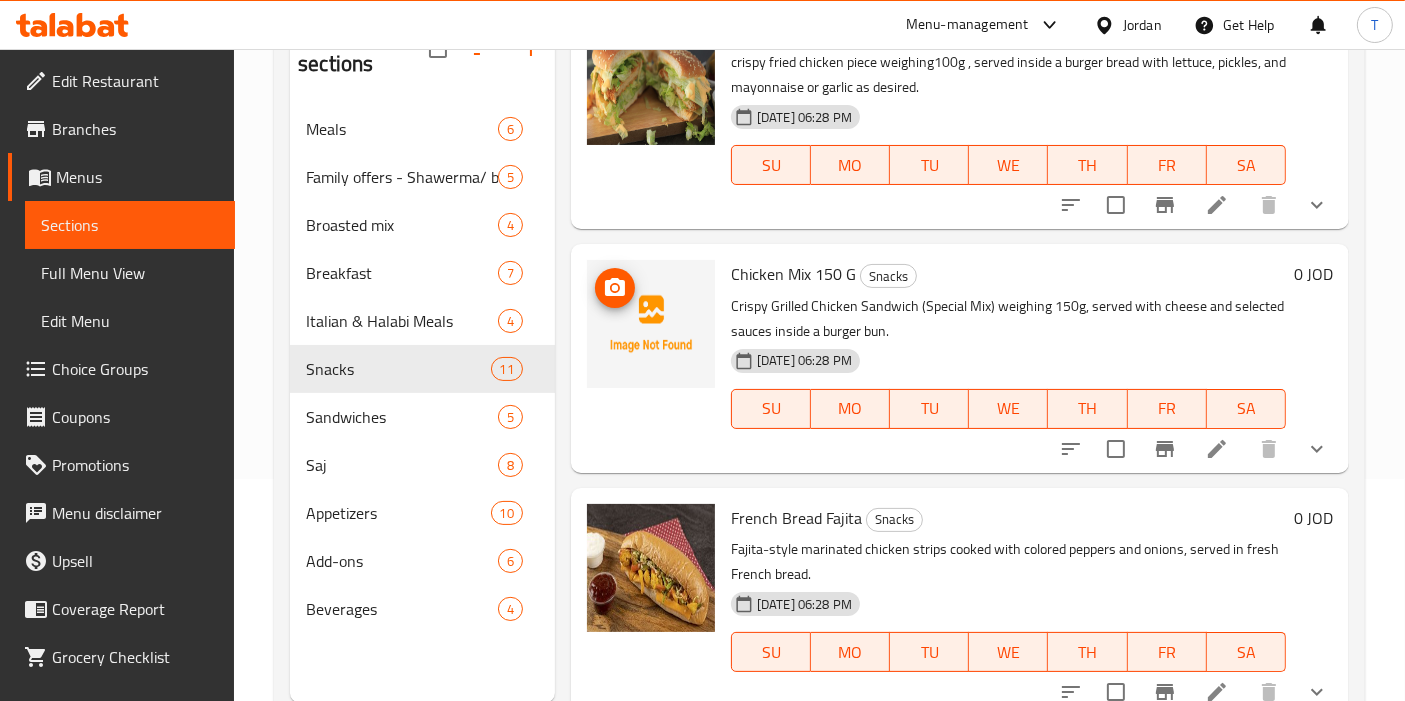 scroll, scrollTop: 318, scrollLeft: 0, axis: vertical 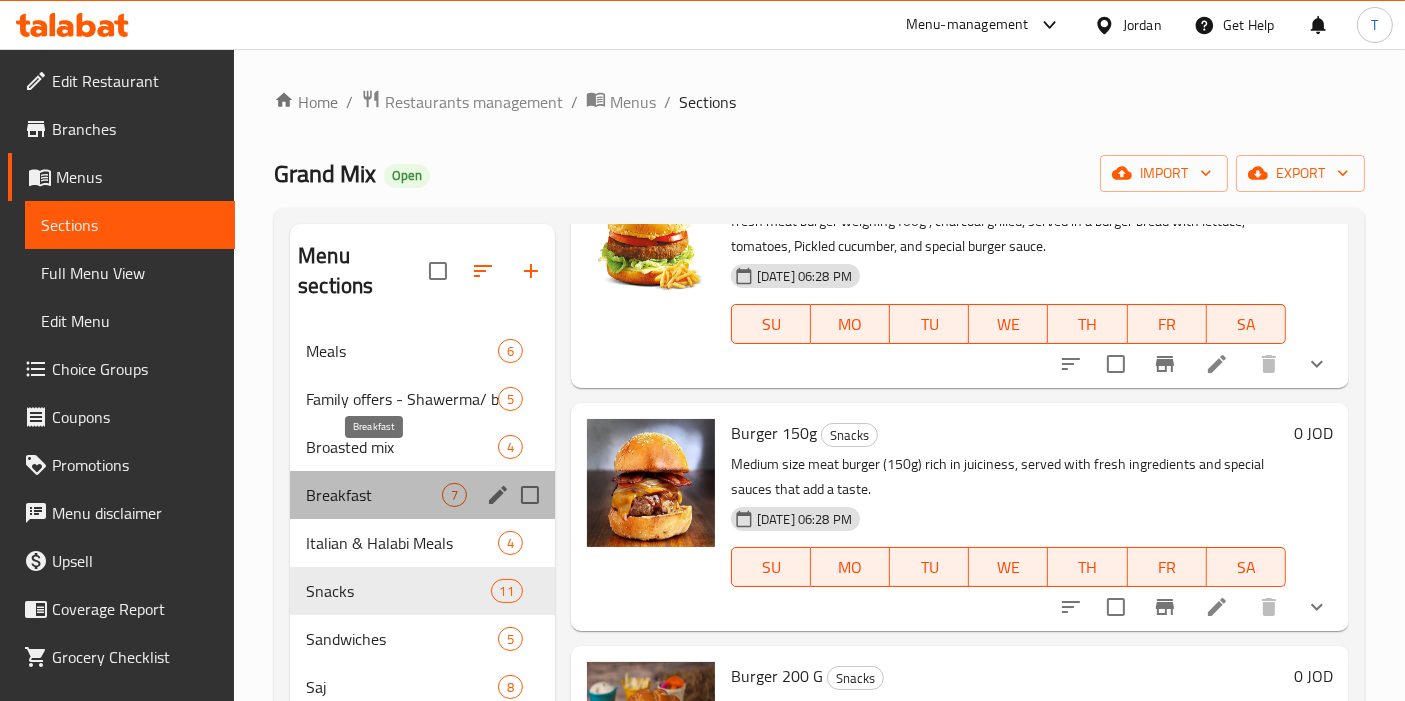 click on "Breakfast" at bounding box center (374, 495) 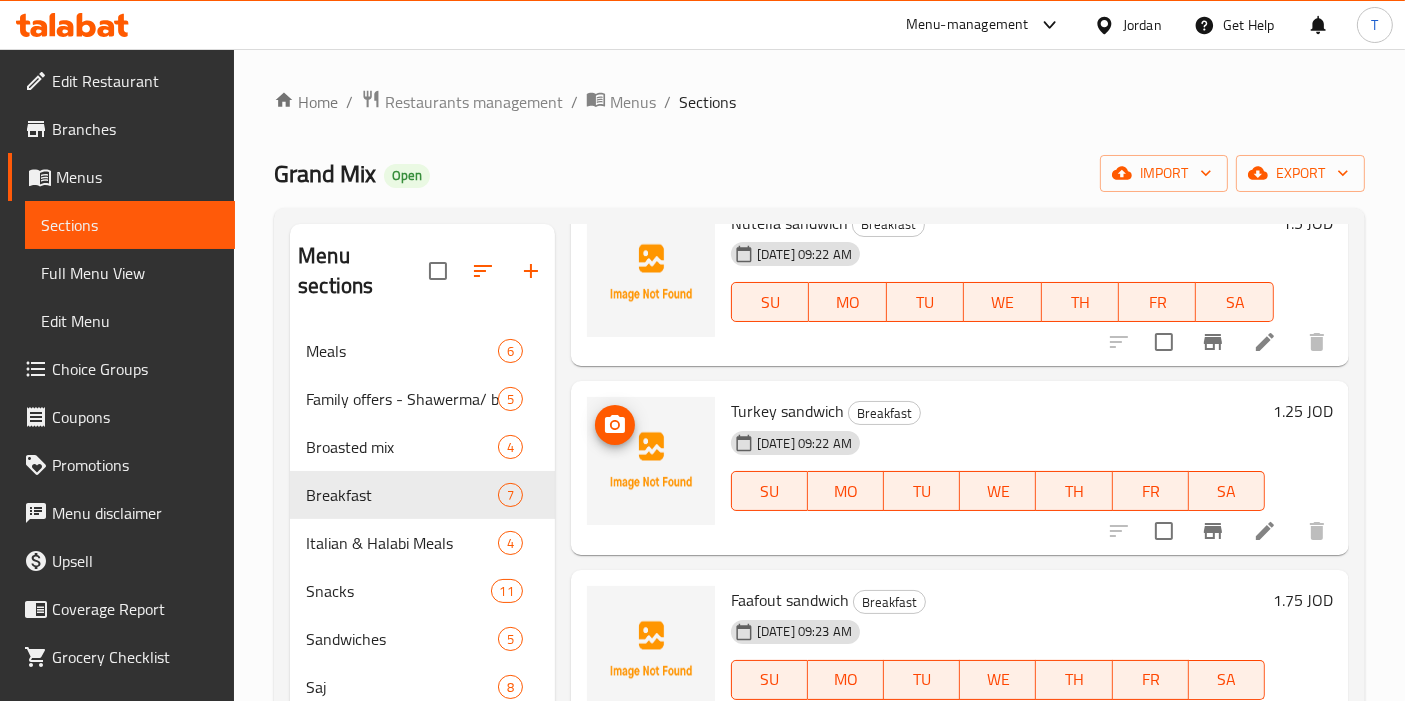 scroll, scrollTop: 0, scrollLeft: 0, axis: both 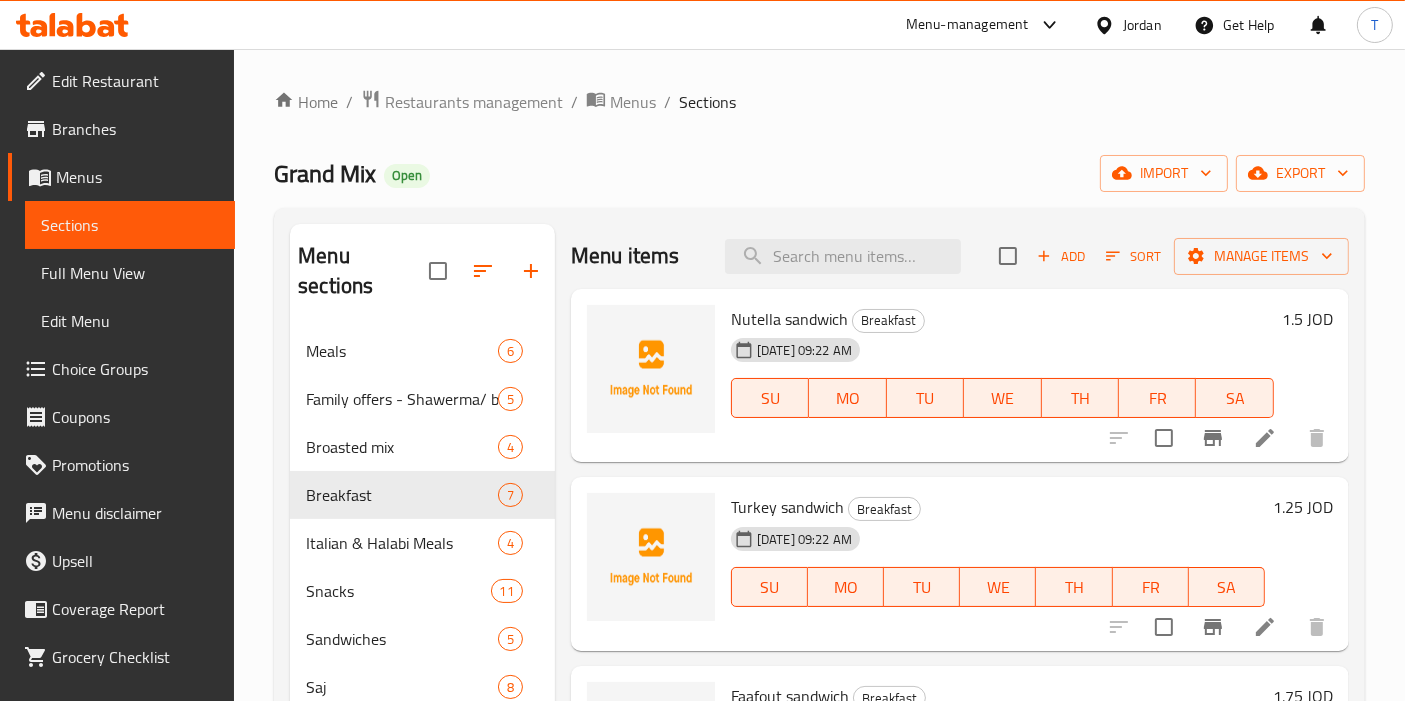 click on "Nutella sandwich   Breakfast" at bounding box center (1002, 319) 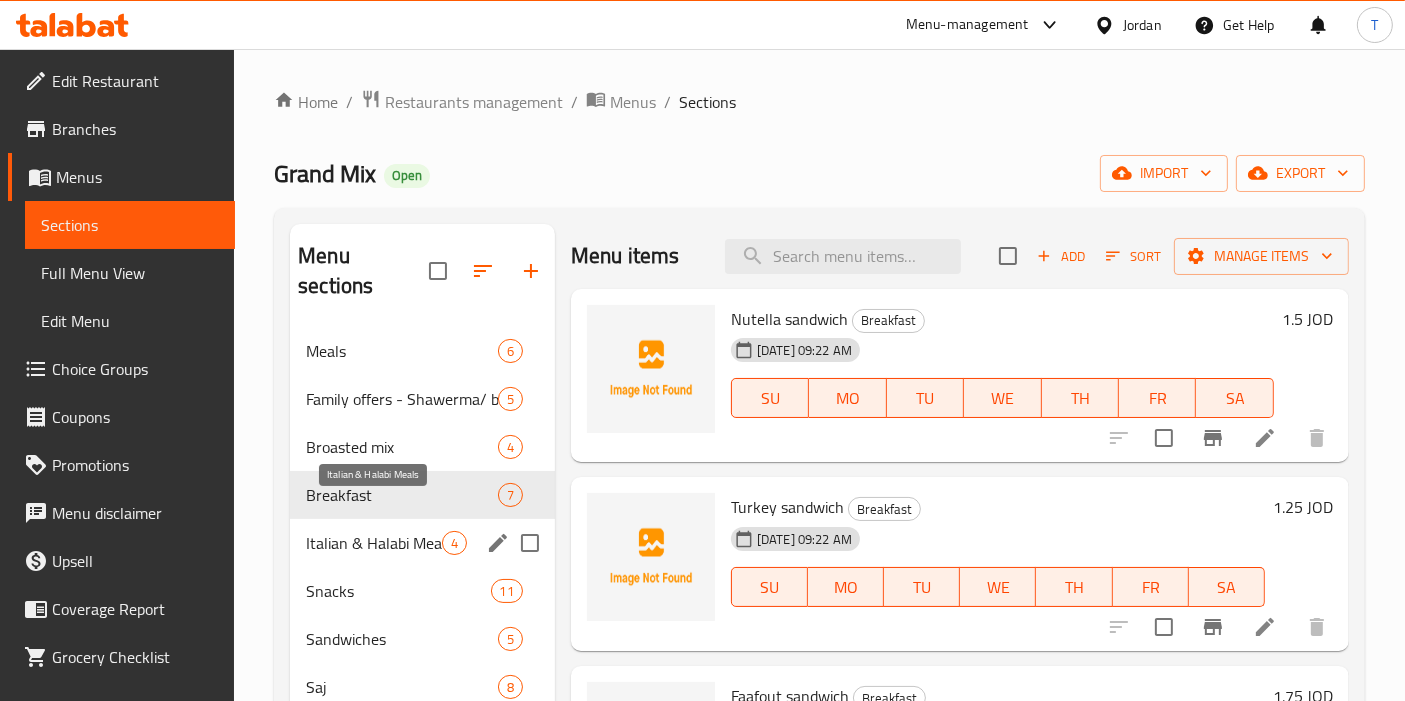 click on "Italian & Halabi Meals" at bounding box center [374, 543] 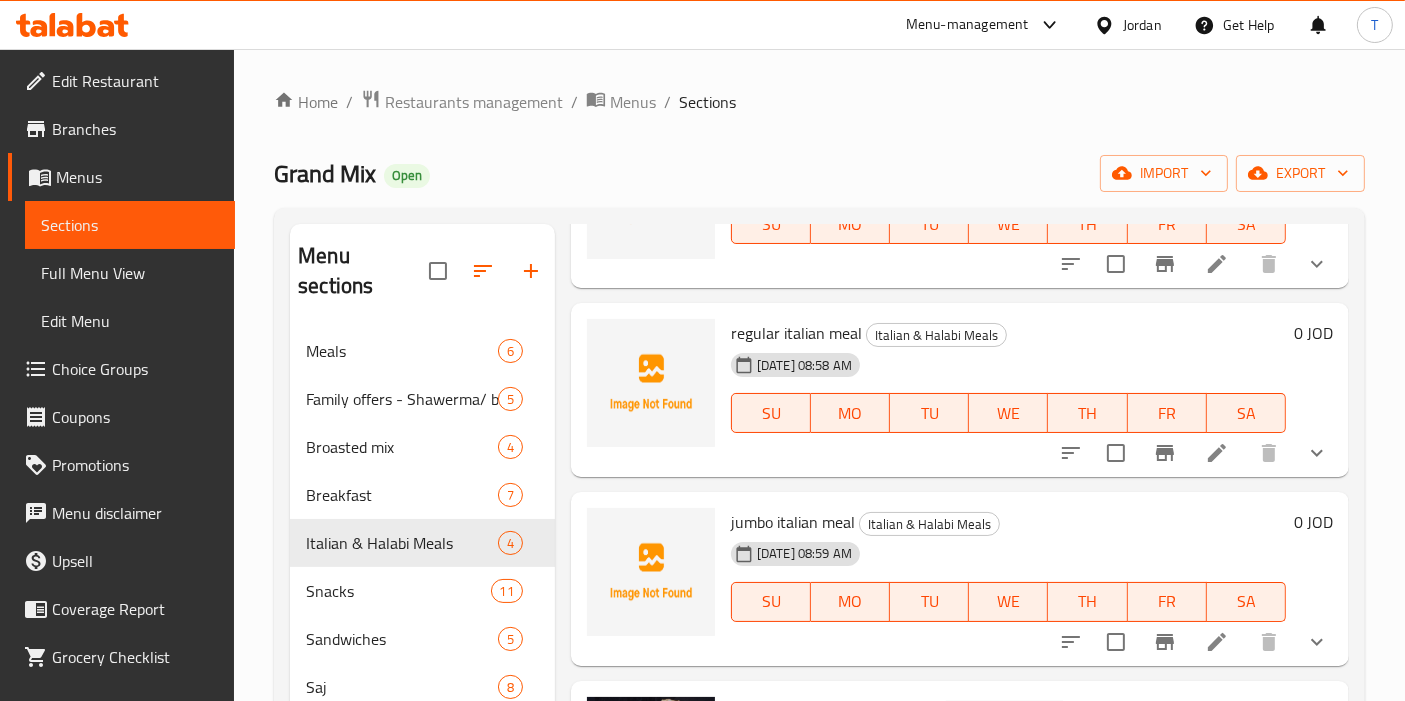 scroll, scrollTop: 207, scrollLeft: 0, axis: vertical 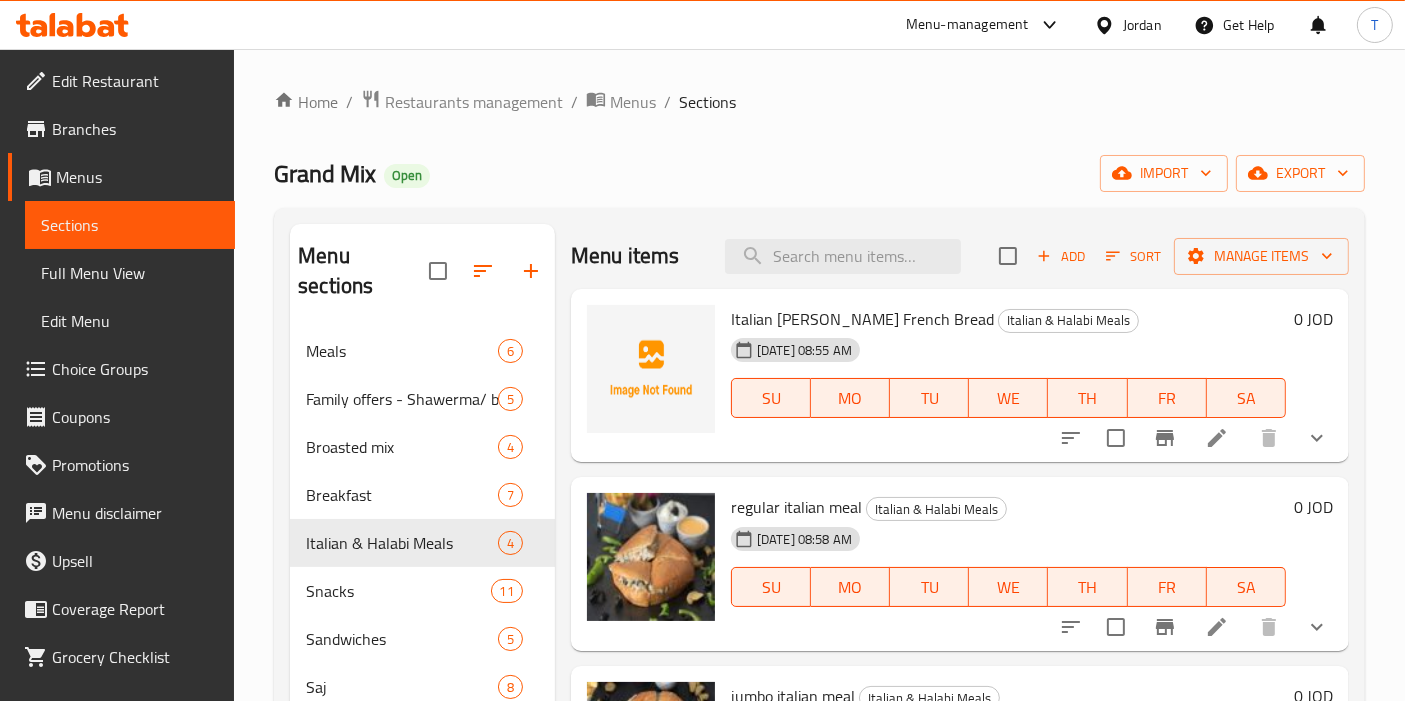 click on "Home / Restaurants management / Menus / Sections Grand Mix Open import export Menu sections Meals 6 Family offers - Shawerma/ broasted 5 Broasted mix 4 Breakfast 7 Italian & Halabi Meals 4 Snacks 11 Sandwiches 5 Saj 8 Appetizers 10 Add-ons 6 Beverages 4 Menu items Add Sort Manage items Italian Mexana Sandwich French Bread   Italian & Halabi Meals 14-07-2025 08:55 AM SU MO TU WE TH FR SA 0   JOD regular italian meal   Italian & Halabi Meals 14-07-2025 08:58 AM SU MO TU WE TH FR SA 0   JOD jumbo italian meal   Italian & Halabi Meals 14-07-2025 08:59 AM SU MO TU WE TH FR SA 0   JOD Halabi Meal   Italian & Halabi Meals Arabic saj bread stuffed with specially spiced Halabi-style chicken shawarma, with sweet and sour pomegranate molasses sauce, crispy French fries, and a selection of oriental  appetizers such as pickles and tahini, providing a complete meal with a special taste and authentic oriental aroma. 25-06-2025 06:28 PM SU MO TU WE TH FR SA 0   JOD" at bounding box center [819, 515] 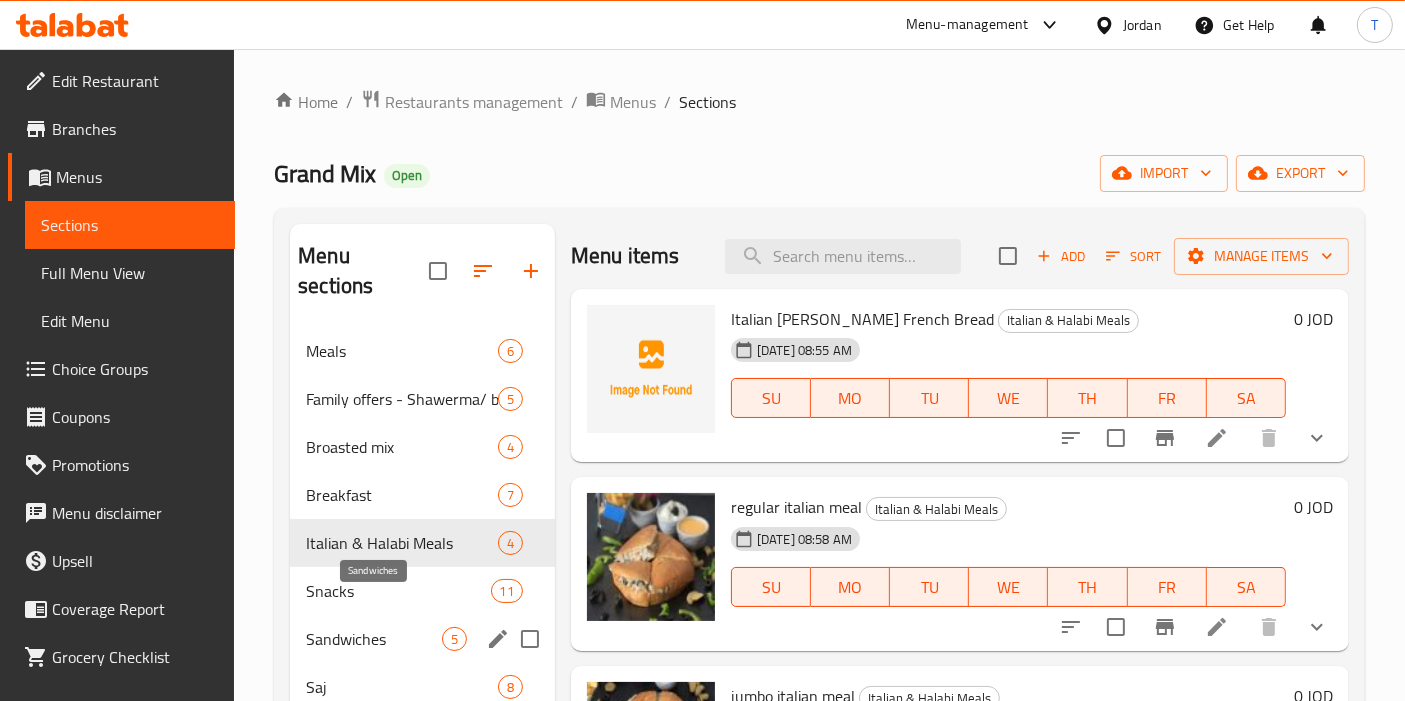 click on "Sandwiches" at bounding box center (374, 639) 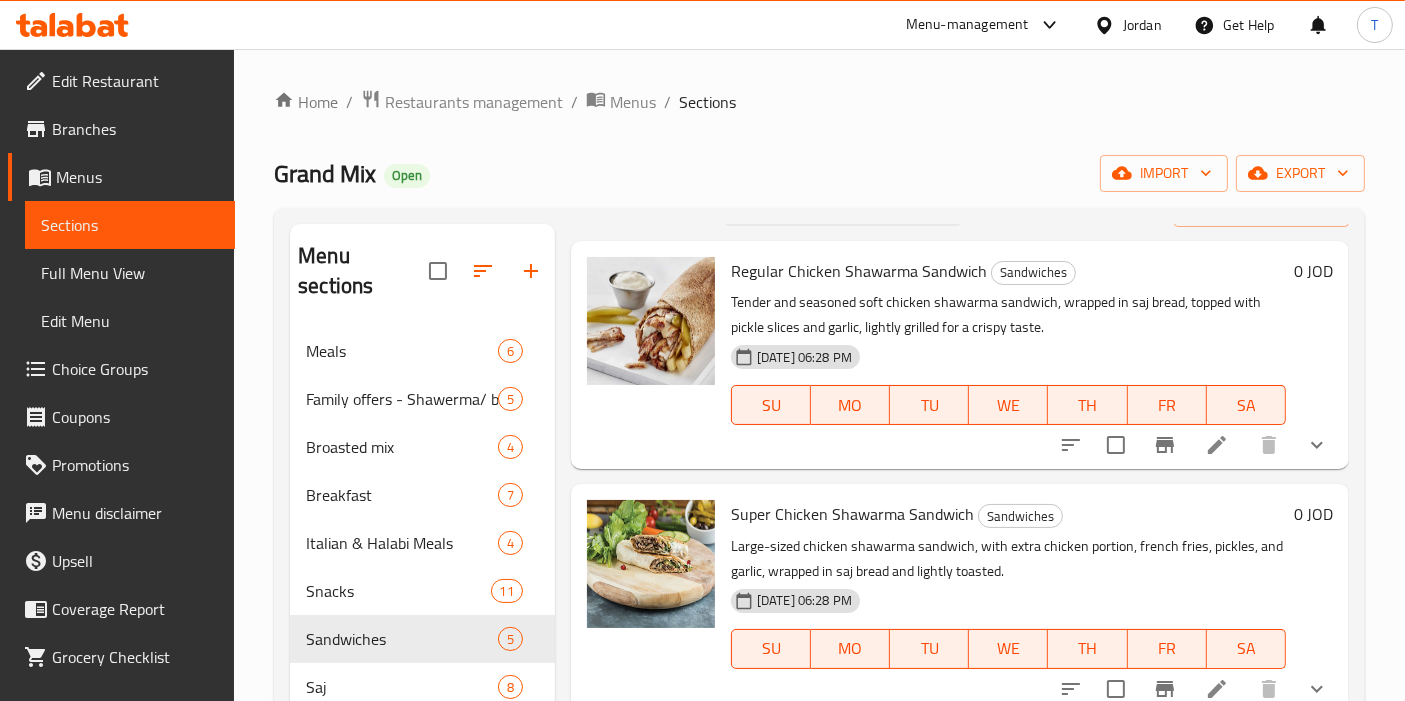 scroll, scrollTop: 0, scrollLeft: 0, axis: both 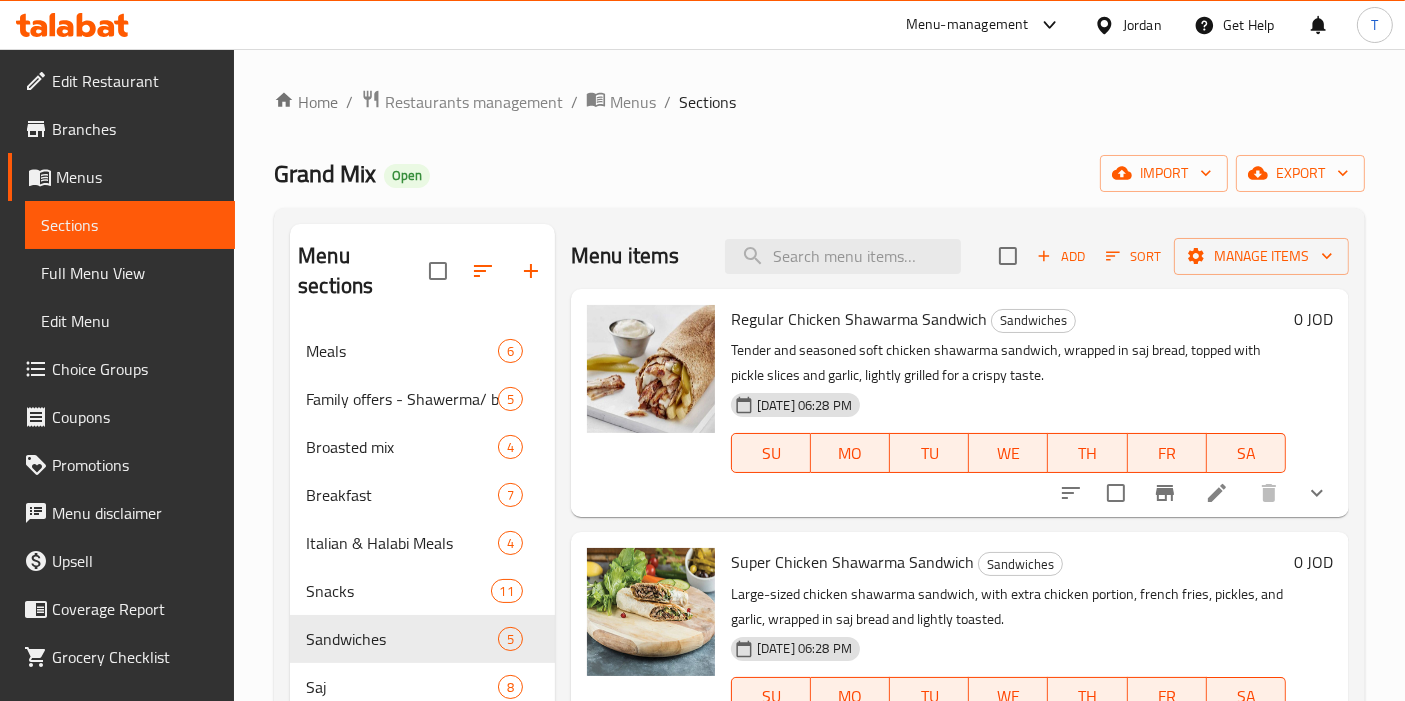 click on "Home / Restaurants management / Menus / Sections" at bounding box center [819, 102] 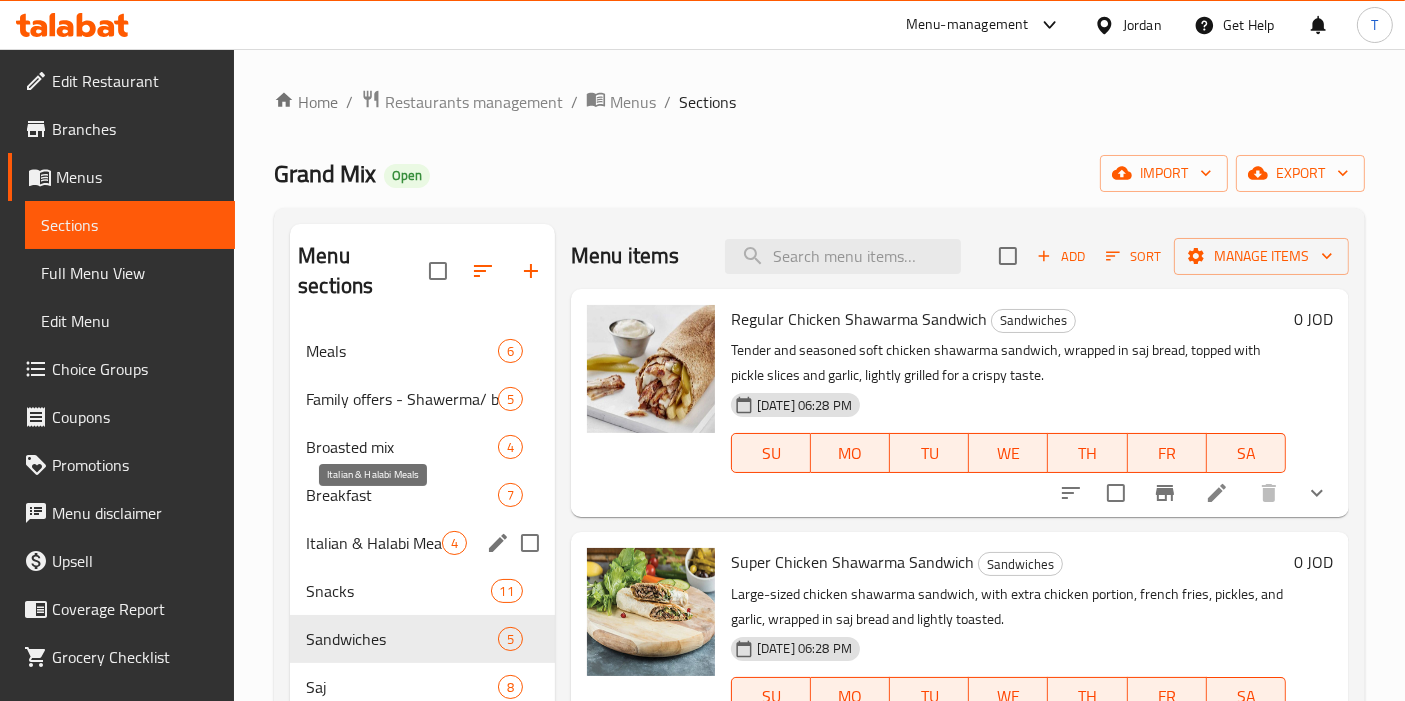 click on "Italian & Halabi Meals" at bounding box center [374, 543] 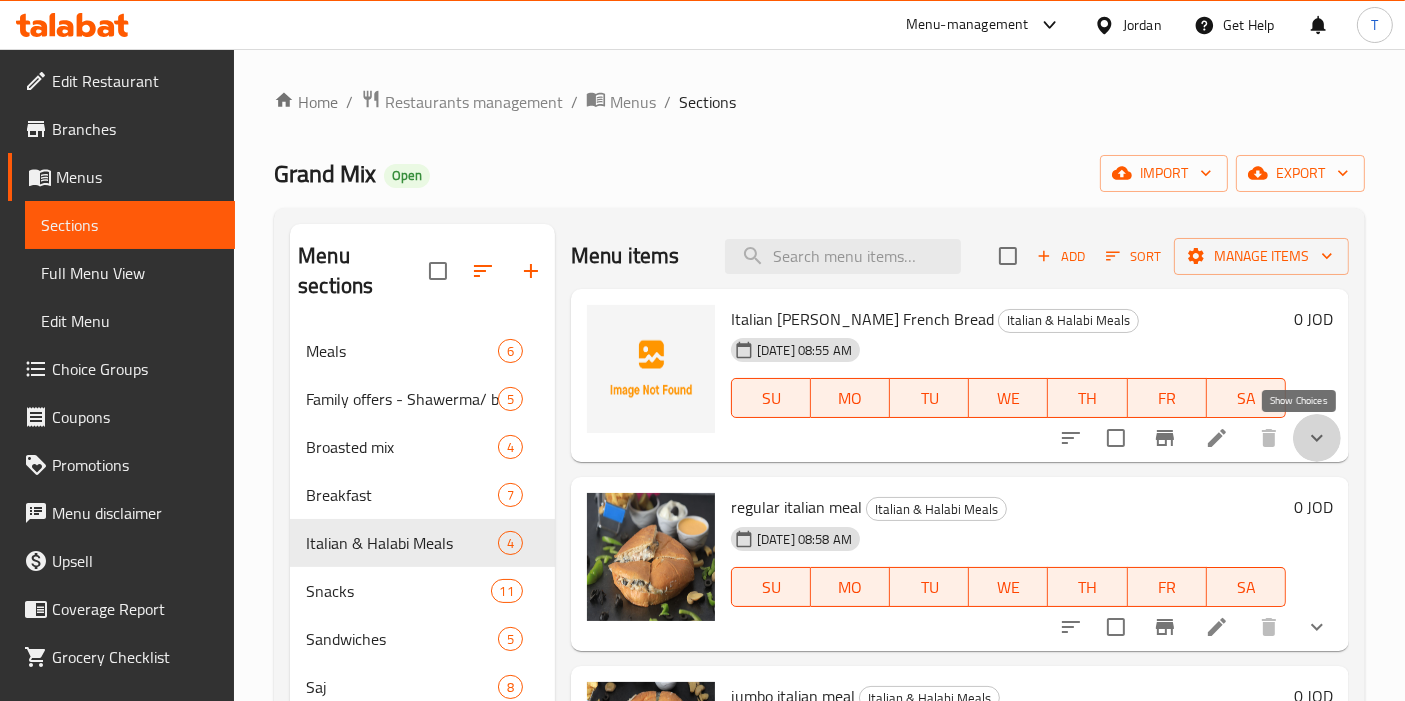 click 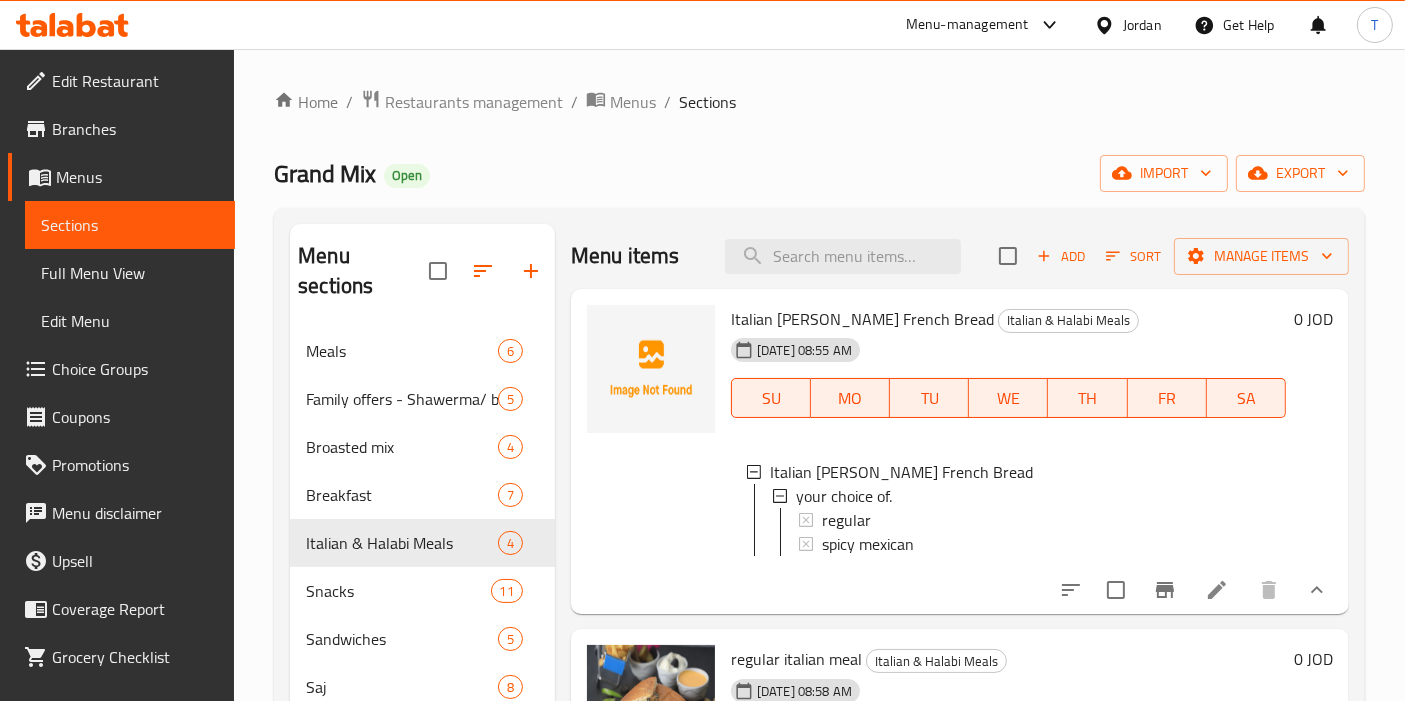 scroll, scrollTop: 0, scrollLeft: 0, axis: both 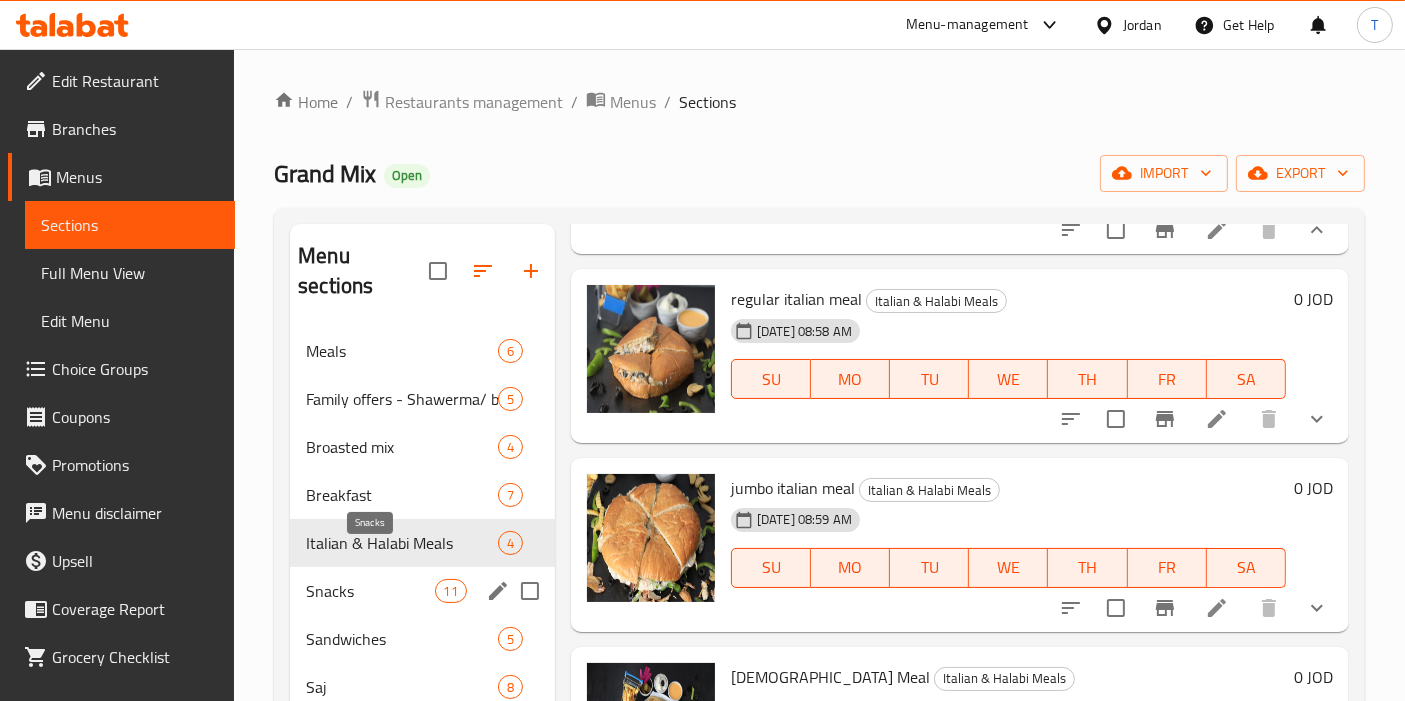 click on "Snacks" at bounding box center (370, 591) 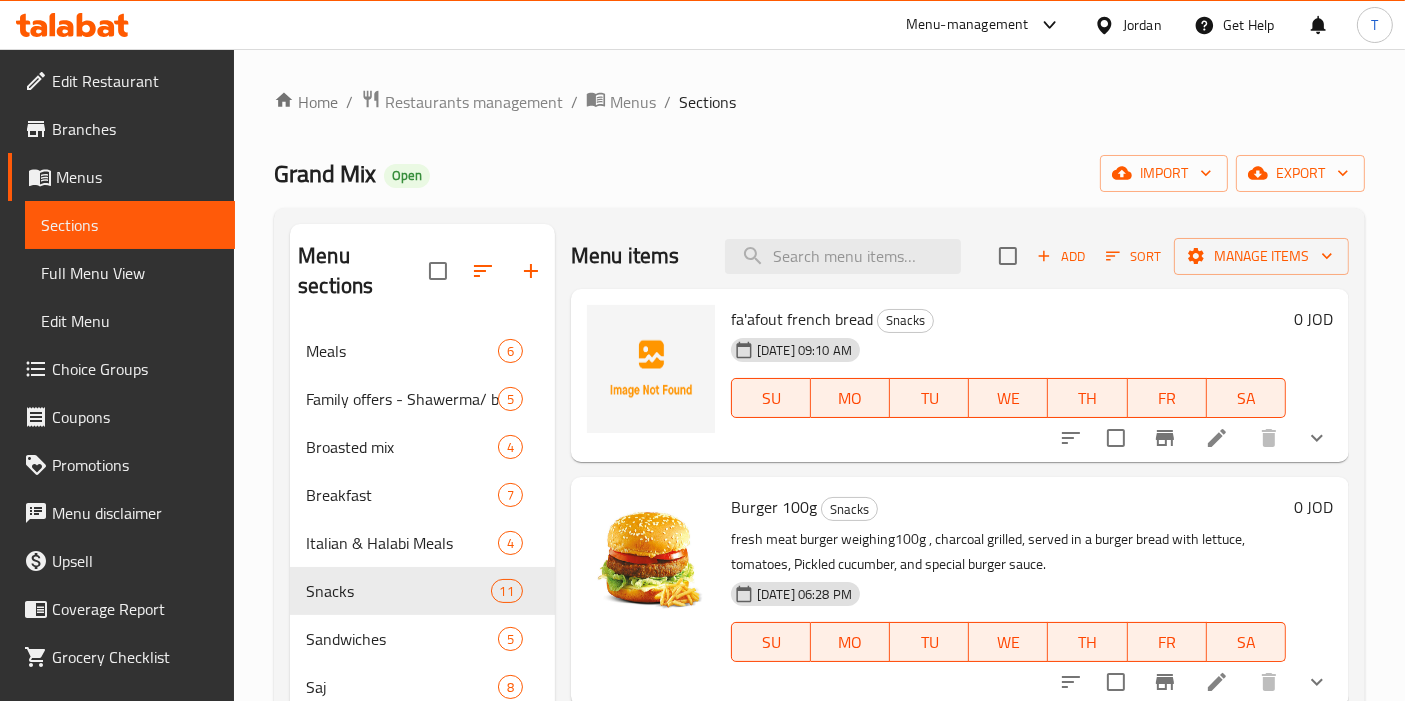 scroll, scrollTop: 111, scrollLeft: 0, axis: vertical 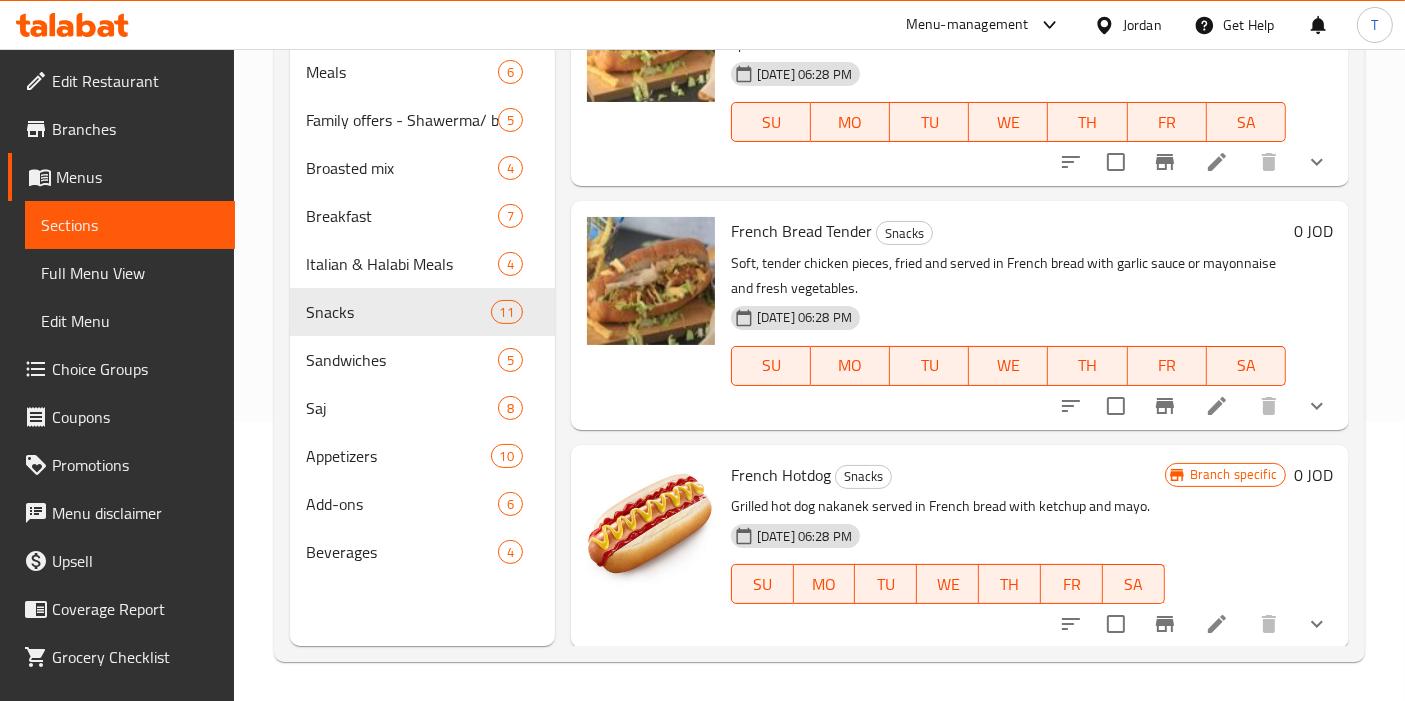 click on "Home / Restaurants management / Menus / Sections Grand Mix Open import export Menu sections Meals 6 Family offers - Shawerma/ broasted 5 Broasted mix 4 Breakfast 7 Italian & Halabi Meals 4 Snacks 11 Sandwiches 5 Saj 8 Appetizers 10 Add-ons 6 Beverages 4 Menu items Add Sort Manage items fa'afout french bread   Snacks 14-07-2025 09:10 AM SU MO TU WE TH FR SA 0   JOD Burger 100g    Snacks  fresh meat burger weighing100g , charcoal grilled, served in a burger bread with lettuce, tomatoes, Pickled cucumber, and special burger sauce. 25-06-2025 06:28 PM SU MO TU WE TH FR SA 0   JOD  Burger 150g   Snacks Medium size meat burger (150g) rich in juiciness, served with fresh ingredients and special sauces that add a taste. 25-06-2025 06:28 PM SU MO TU WE TH FR SA 0   JOD Burger 200 G   Snacks A large 200g burger, served with cheese and various sauces inside a soft bun, ideal for heavy meal lovers. 25-06-2025 06:28 PM SU MO TU WE TH FR SA 0   JOD Escalope 100 G   Snacks 25-06-2025 06:28 PM SU MO TU WE TH FR SA 0   JOD" at bounding box center (819, 236) 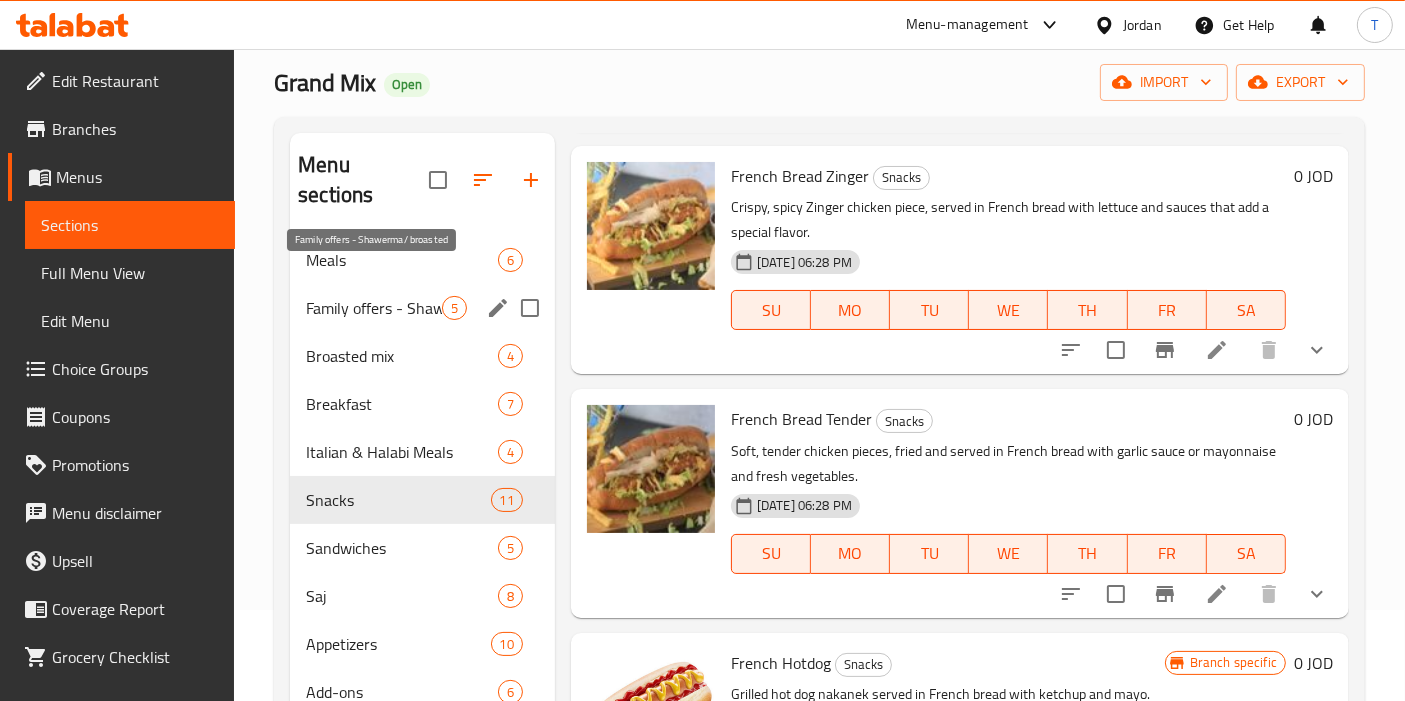 scroll, scrollTop: 57, scrollLeft: 0, axis: vertical 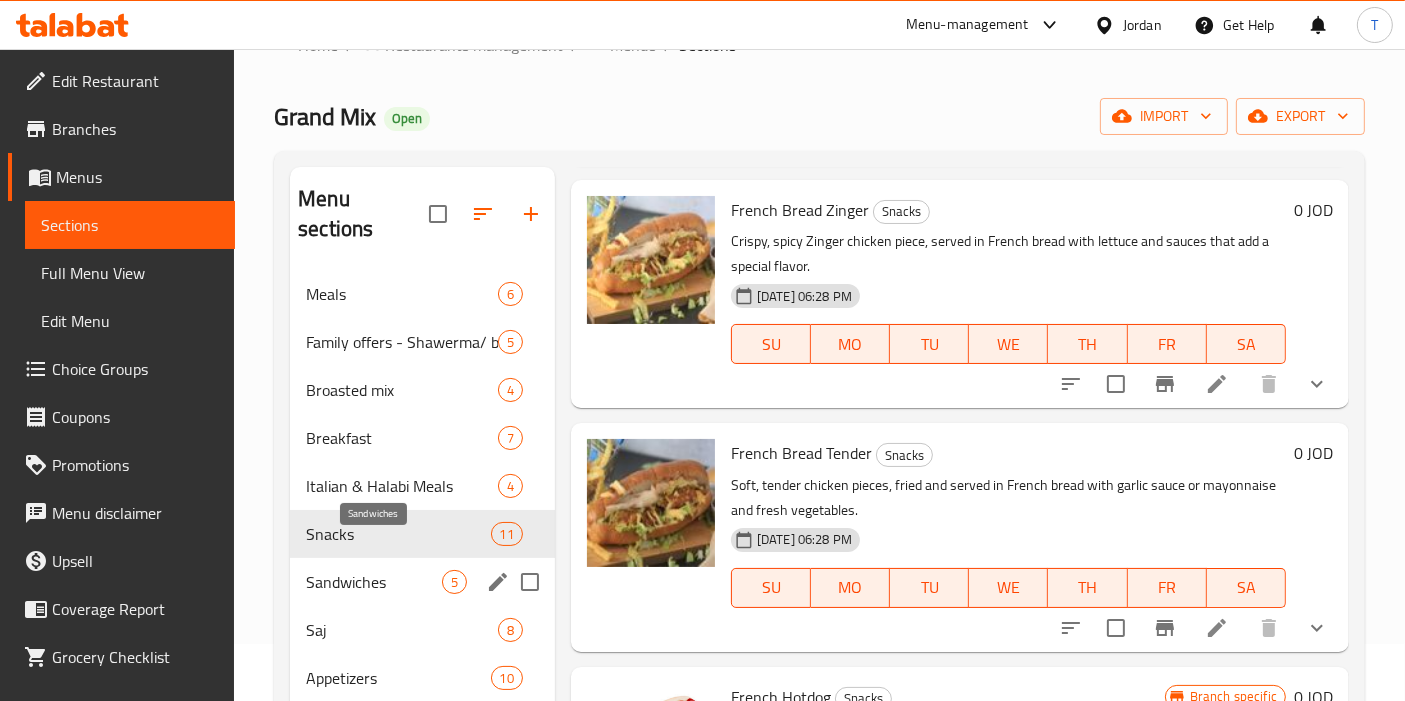 click on "Sandwiches" at bounding box center [374, 582] 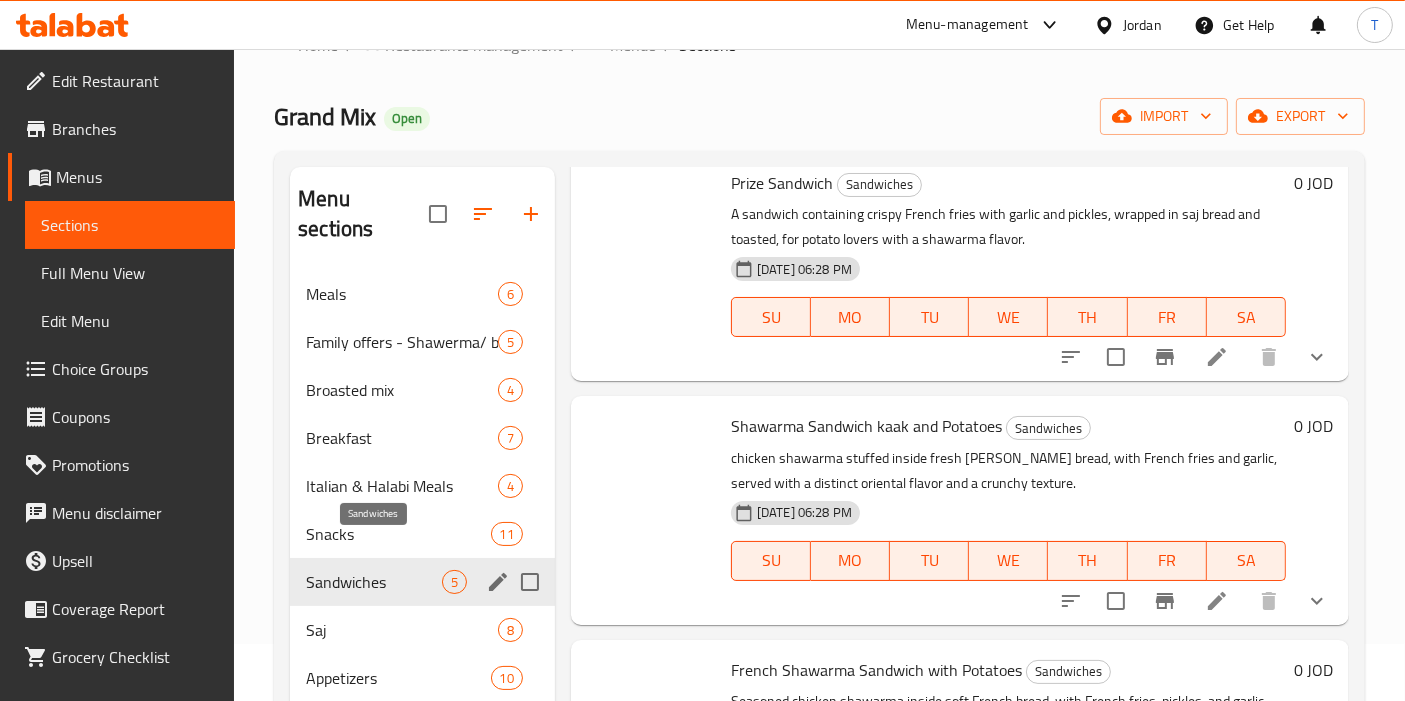scroll, scrollTop: 565, scrollLeft: 0, axis: vertical 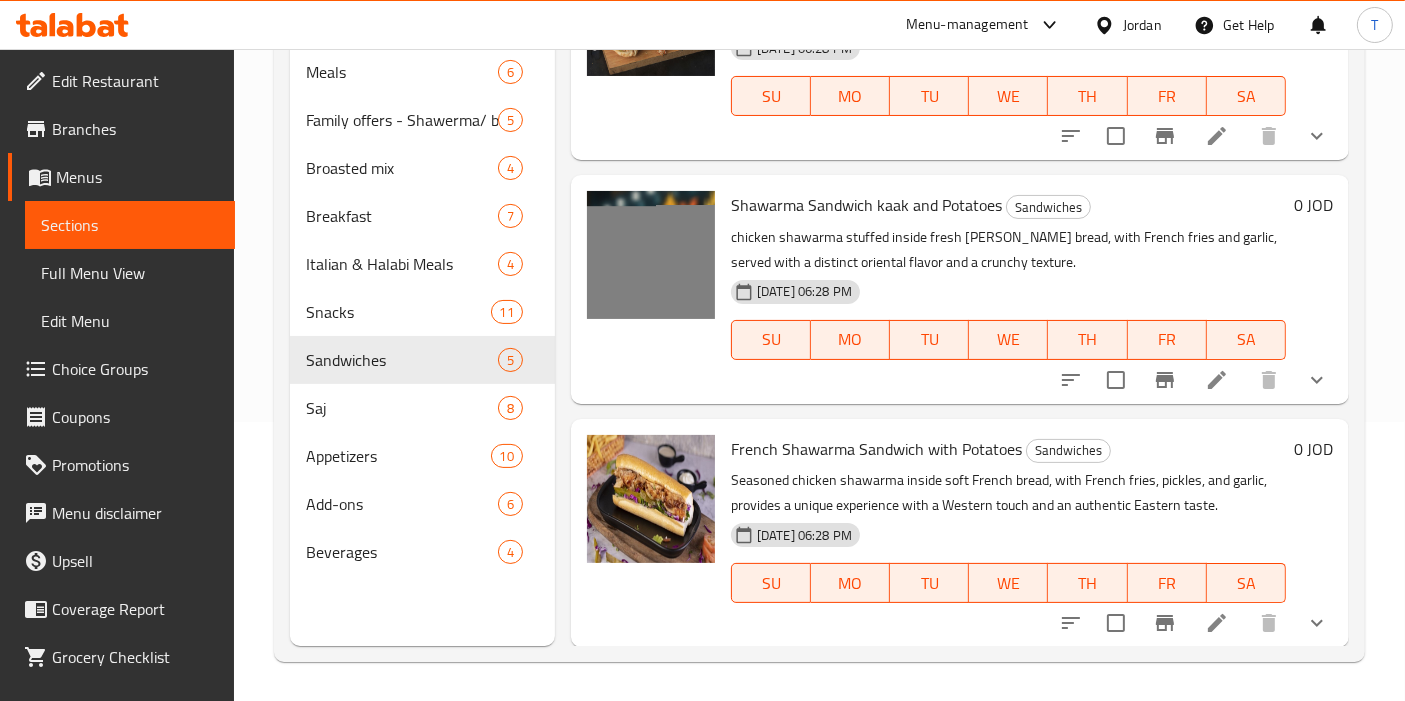 click on "Menu sections Meals 6 Family offers - Shawerma/ broasted 5 Broasted mix 4 Breakfast 7 Italian & Halabi Meals 4 Snacks 11 Sandwiches 5 Saj 8 Appetizers 10 Add-ons 6 Beverages 4 Menu items Add Sort Manage items Regular Chicken Shawarma Sandwich   Sandwiches Tender and seasoned soft chicken shawarma sandwich, wrapped in saj bread, topped with pickle slices and garlic, lightly grilled for a crispy taste. 25-06-2025 06:28 PM SU MO TU WE TH FR SA 0   JOD Super Chicken Shawarma Sandwich   Sandwiches Large-sized  chicken shawarma sandwich, with extra chicken portion, french fries, pickles, and garlic, wrapped in saj bread and lightly toasted. 25-06-2025 06:28 PM SU MO TU WE TH FR SA 0   JOD Prize Sandwich   Sandwiches A sandwich containing crispy French fries with garlic and pickles, wrapped in saj bread and toasted, for potato lovers with a shawarma flavor. 25-06-2025 06:28 PM SU MO TU WE TH FR SA 0   JOD Shawarma Sandwich kaak and Potatoes   Sandwiches 25-06-2025 06:28 PM SU MO TU WE TH FR SA 0   JOD   Sandwiches 0" at bounding box center (819, 295) 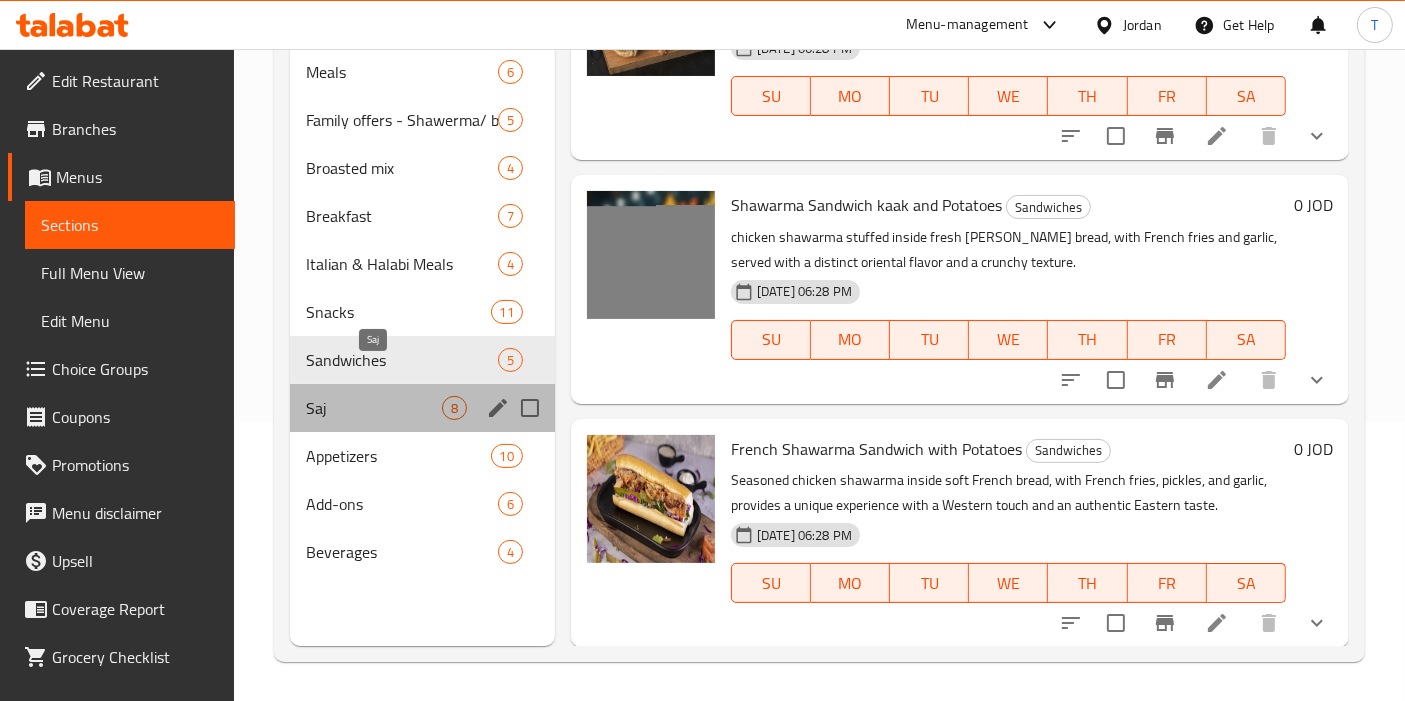 click on "Saj" at bounding box center (374, 408) 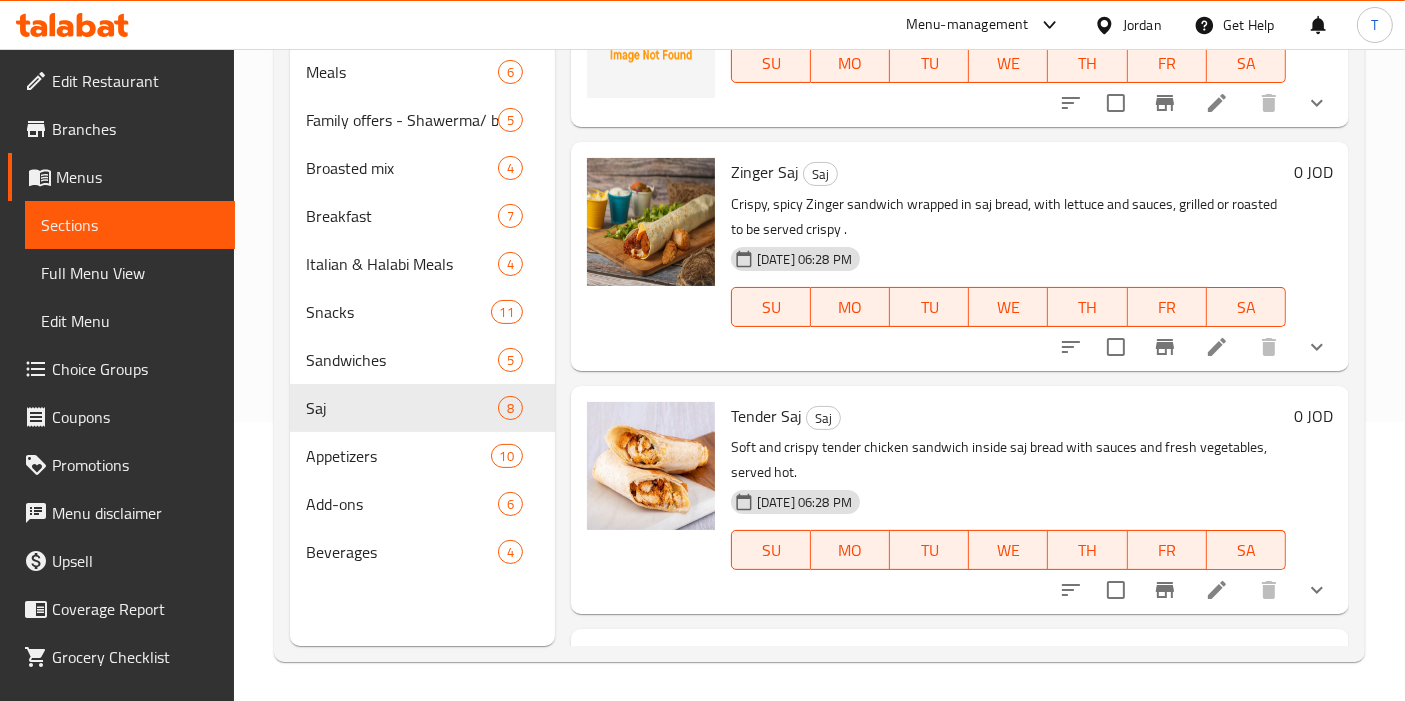 scroll, scrollTop: 0, scrollLeft: 0, axis: both 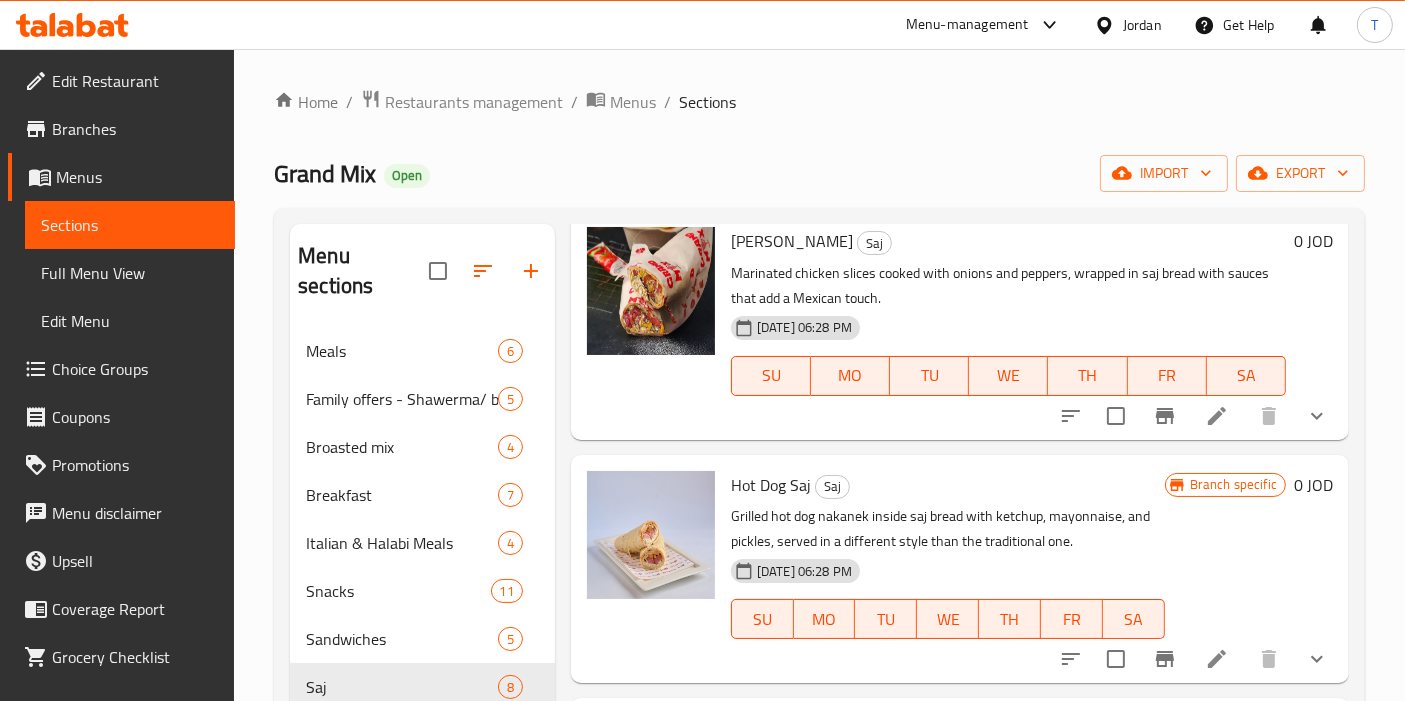 click at bounding box center [651, 569] 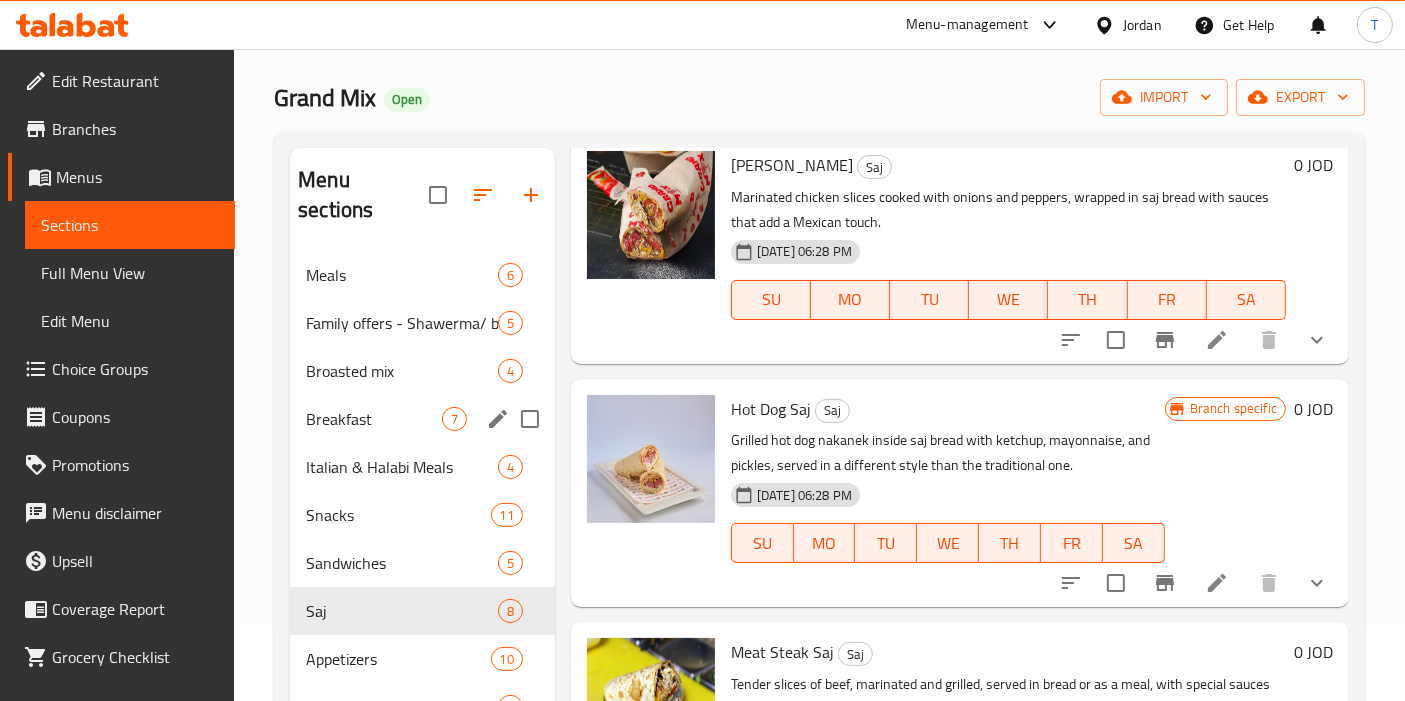 scroll, scrollTop: 111, scrollLeft: 0, axis: vertical 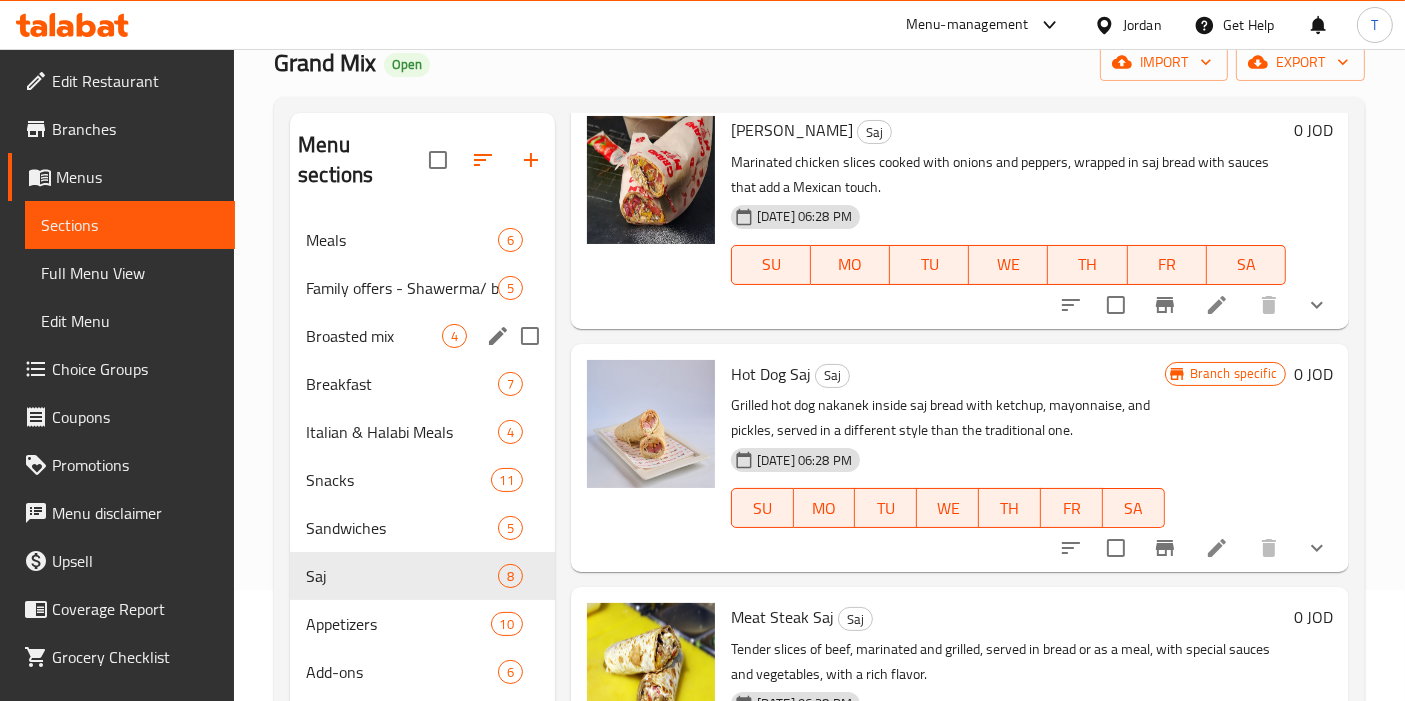 click on "Broasted mix" at bounding box center (374, 336) 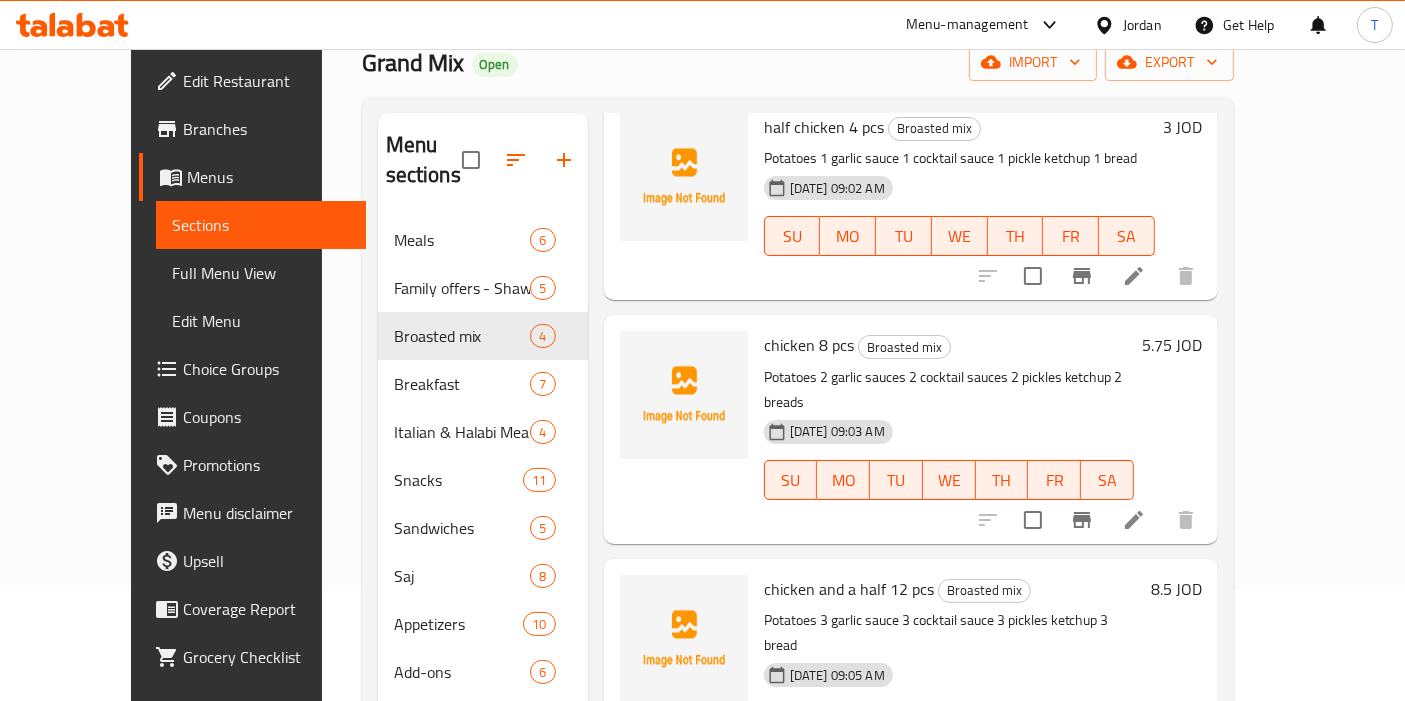 scroll, scrollTop: 222, scrollLeft: 0, axis: vertical 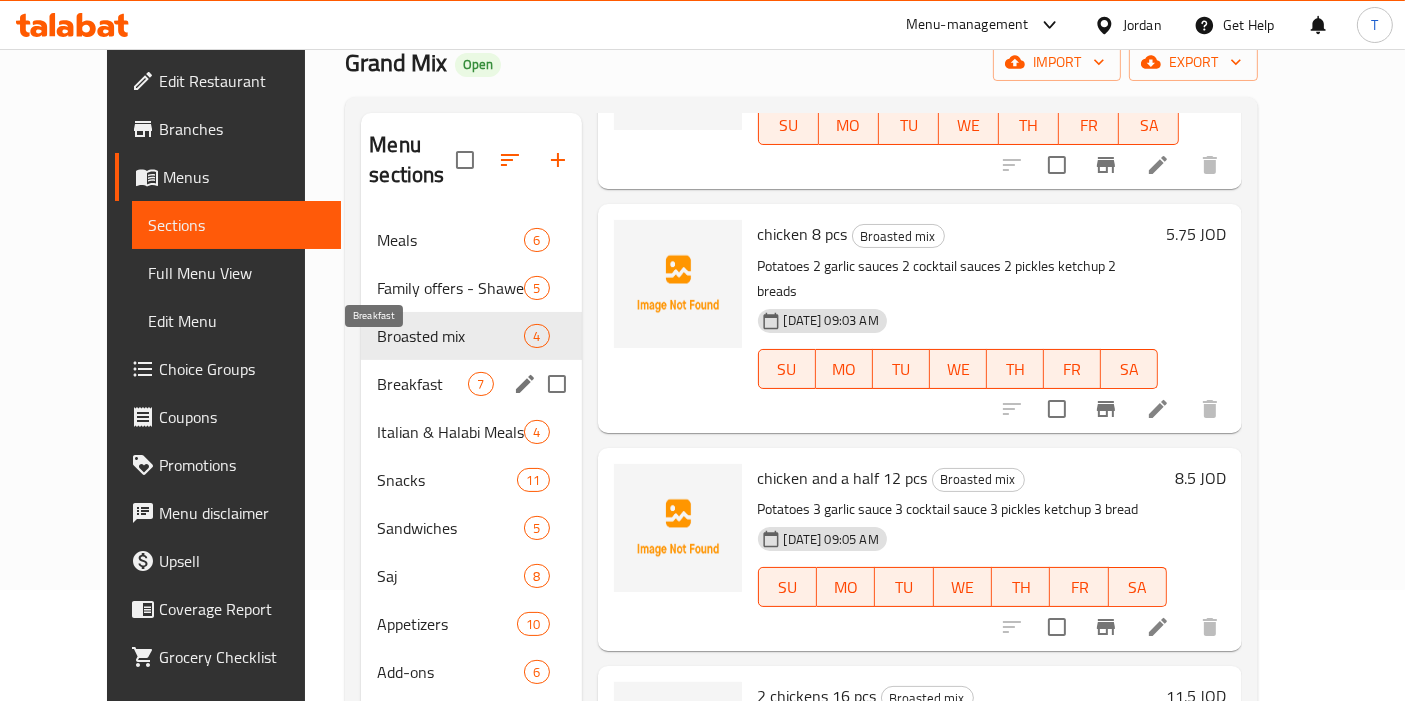 click on "Breakfast" at bounding box center [422, 384] 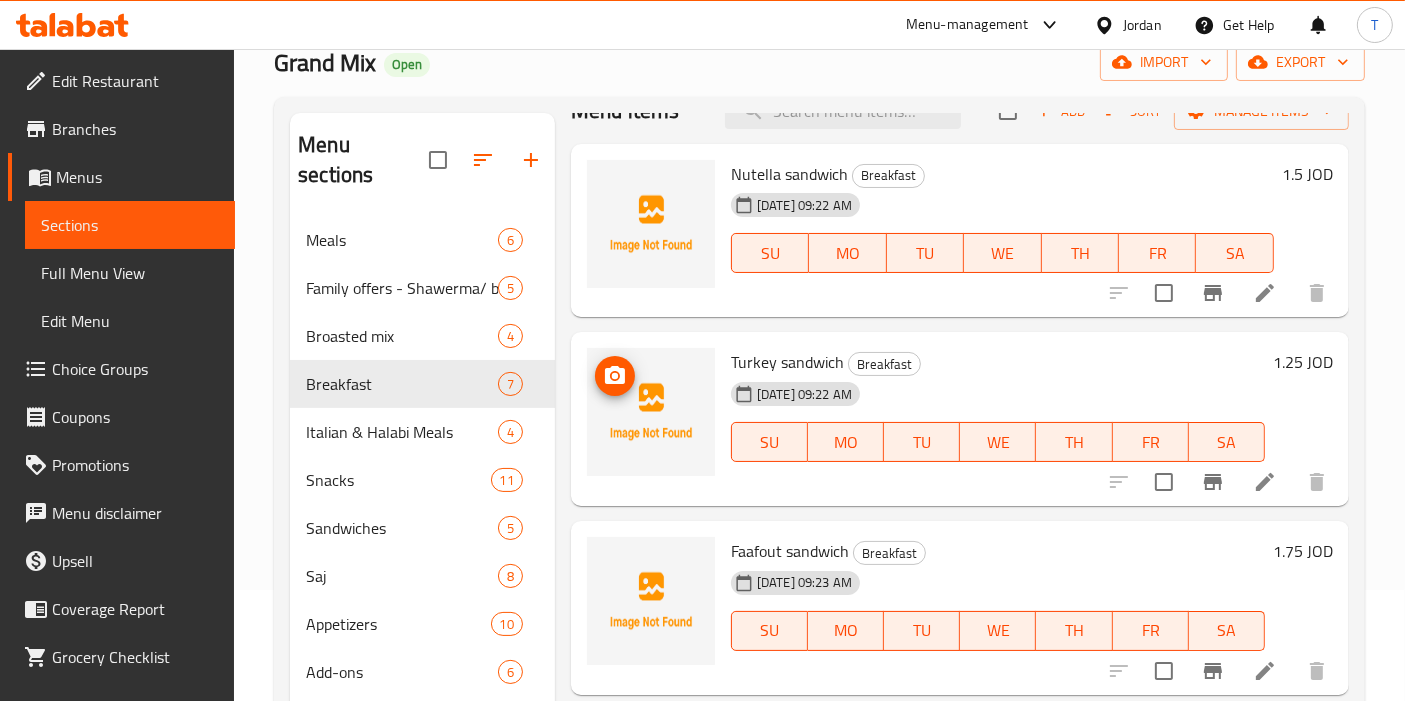 scroll, scrollTop: 0, scrollLeft: 0, axis: both 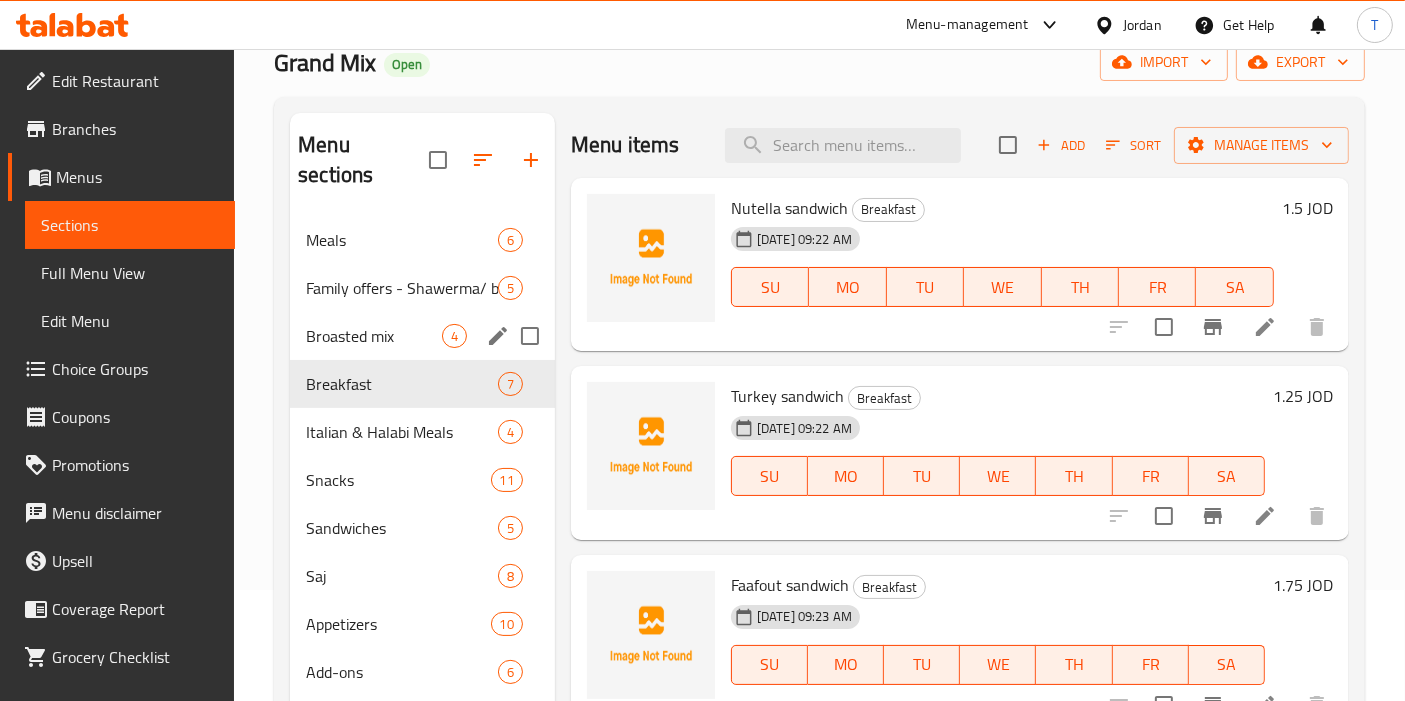 click on "Broasted mix" at bounding box center (374, 336) 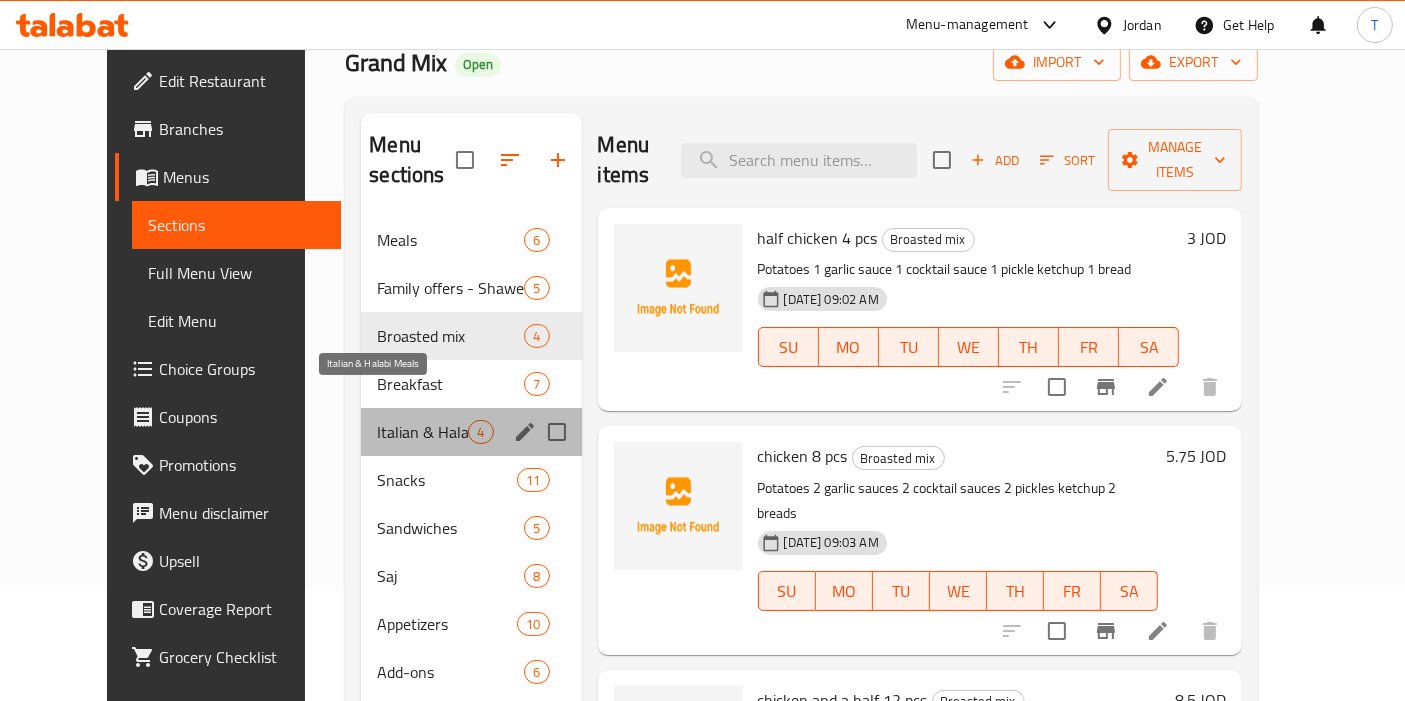 click on "Italian & Halabi Meals" at bounding box center (422, 432) 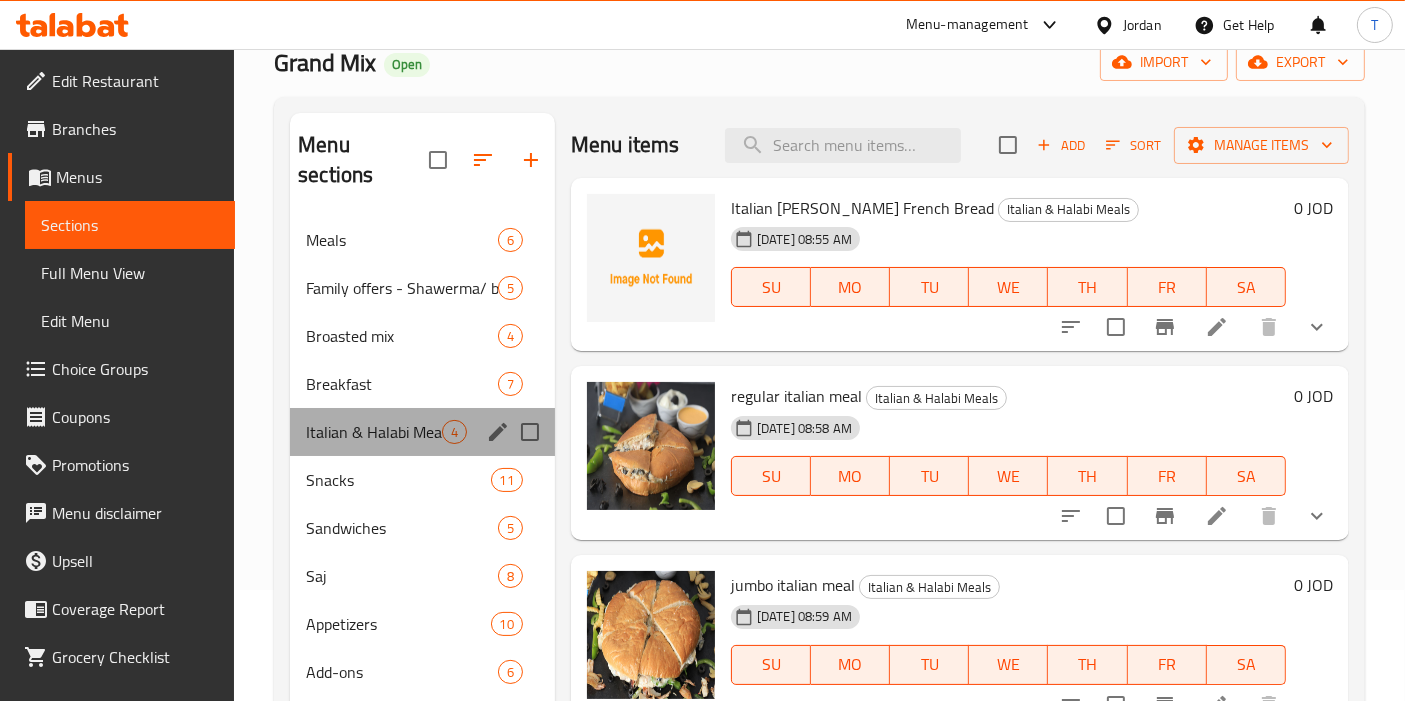 click on "Italian & Halabi Meals 4" at bounding box center [422, 432] 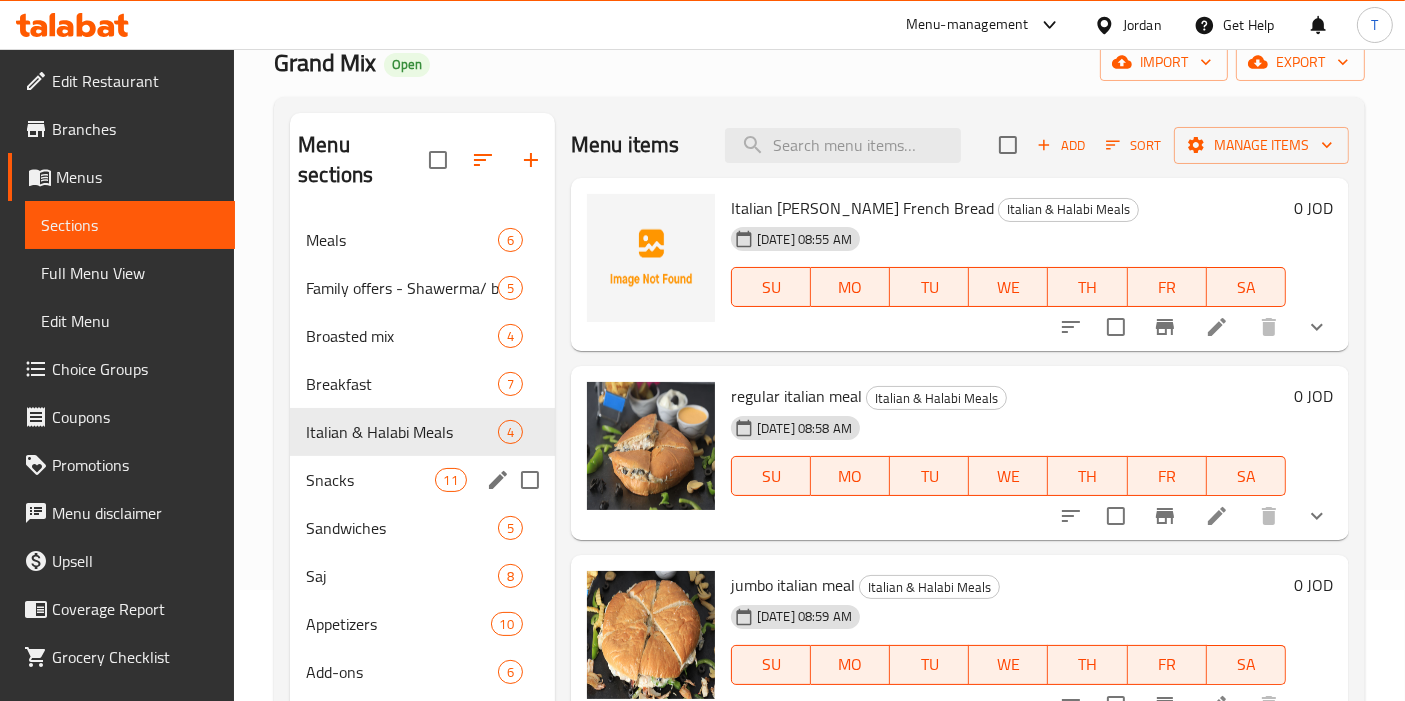 click on "Snacks" at bounding box center (370, 480) 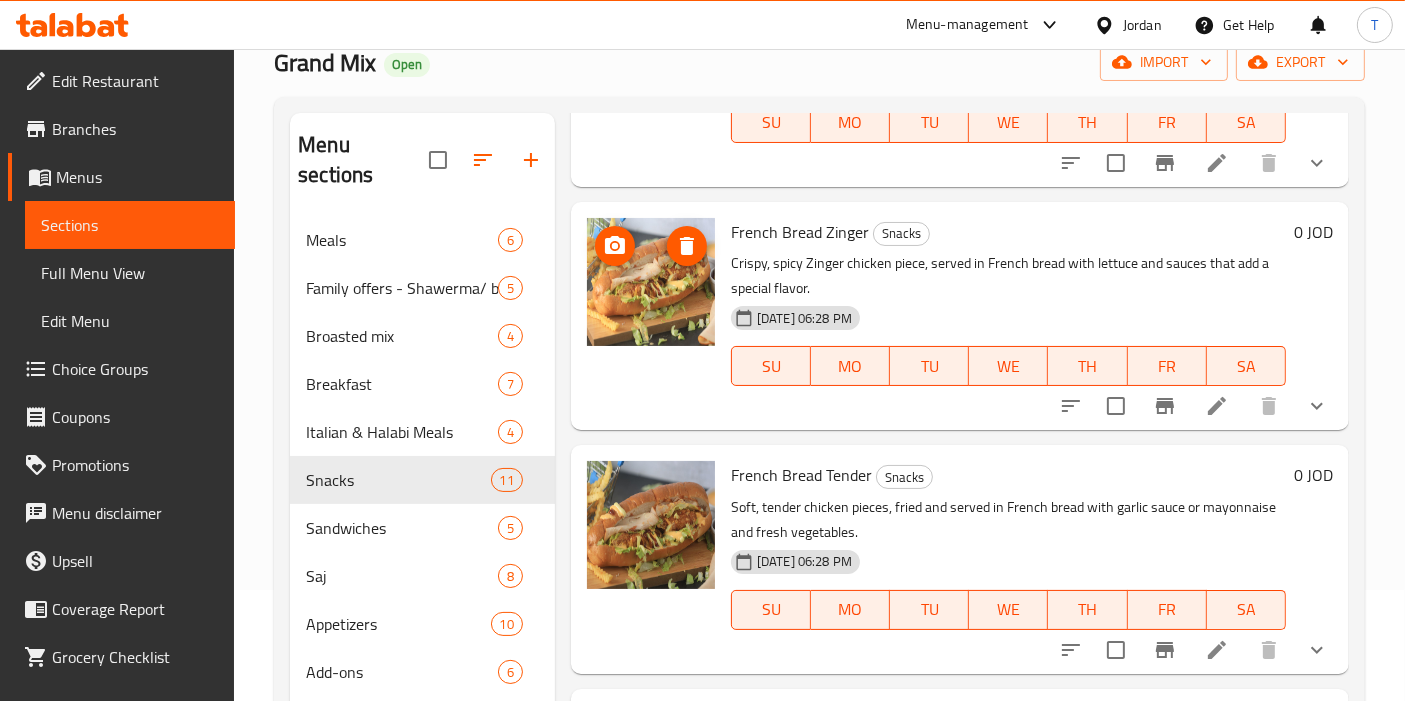 scroll, scrollTop: 1945, scrollLeft: 0, axis: vertical 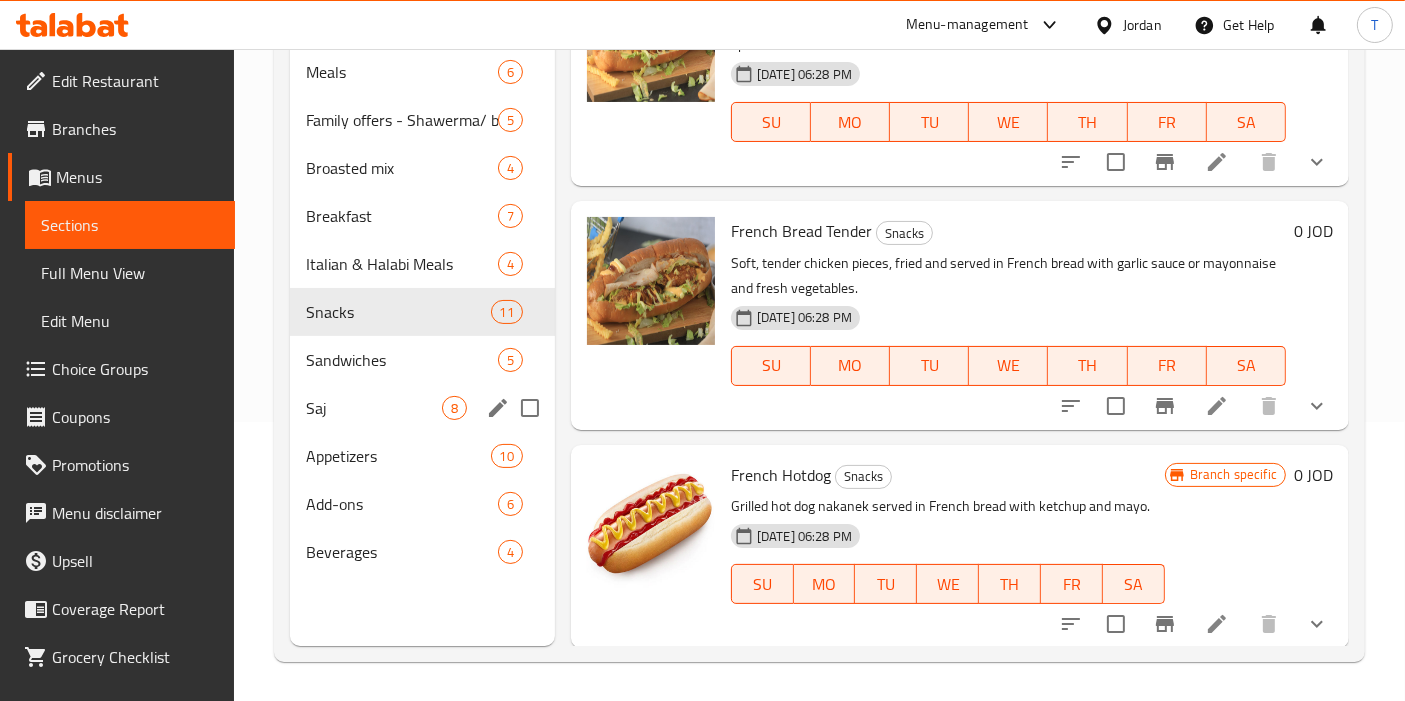 click on "Sandwiches" at bounding box center [402, 360] 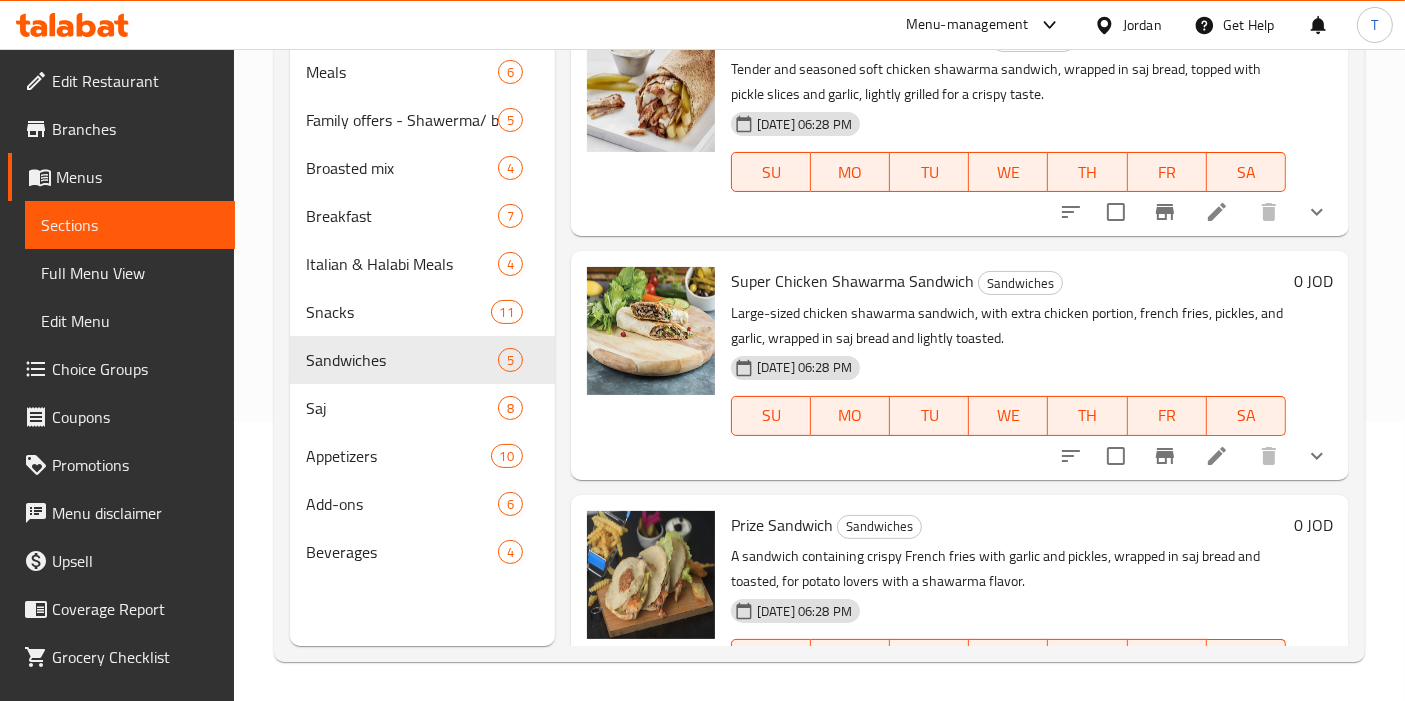 scroll, scrollTop: 0, scrollLeft: 0, axis: both 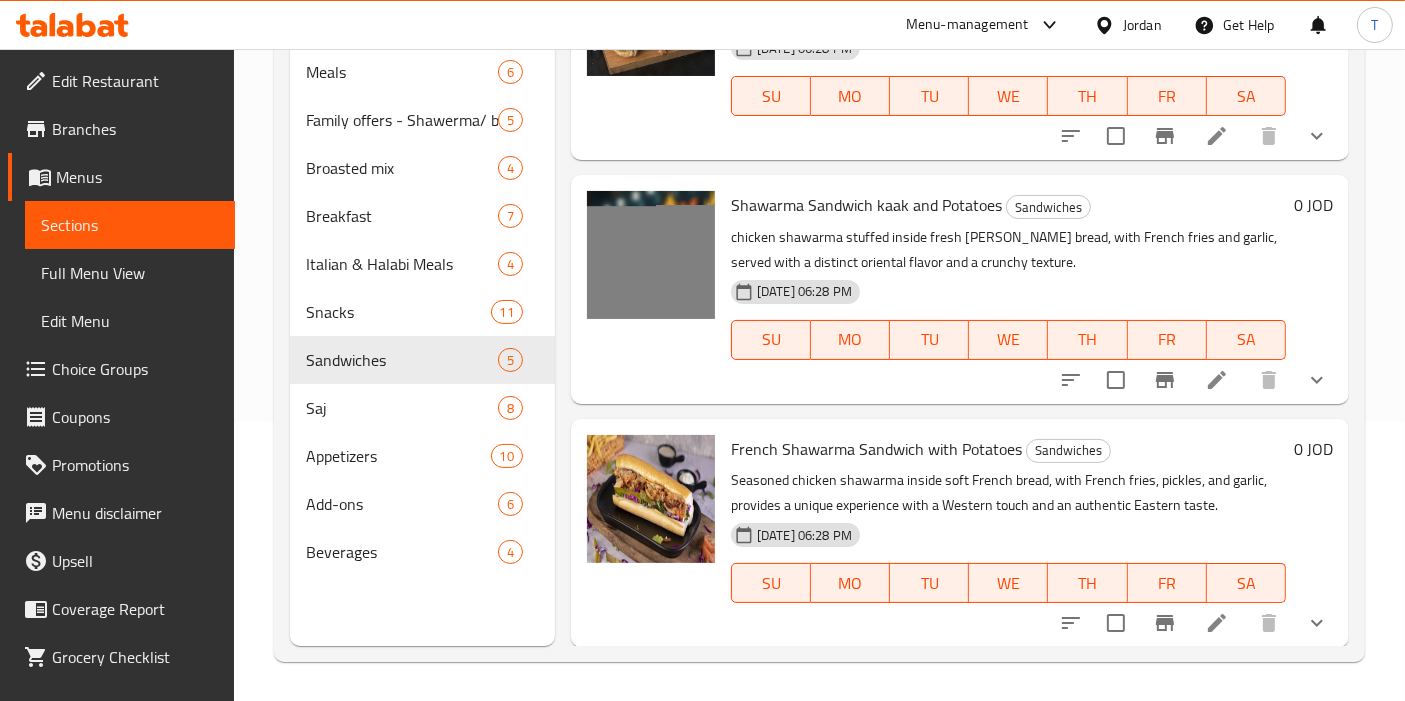 click on "Shawarma Sandwich kaak and Potatoes   Sandwiches chicken shawarma stuffed inside fresh Shami bread, with French fries and garlic, served with a distinct oriental flavor and a crunchy texture. 25-06-2025 06:28 PM SU MO TU WE TH FR SA 0   JOD" at bounding box center (960, 289) 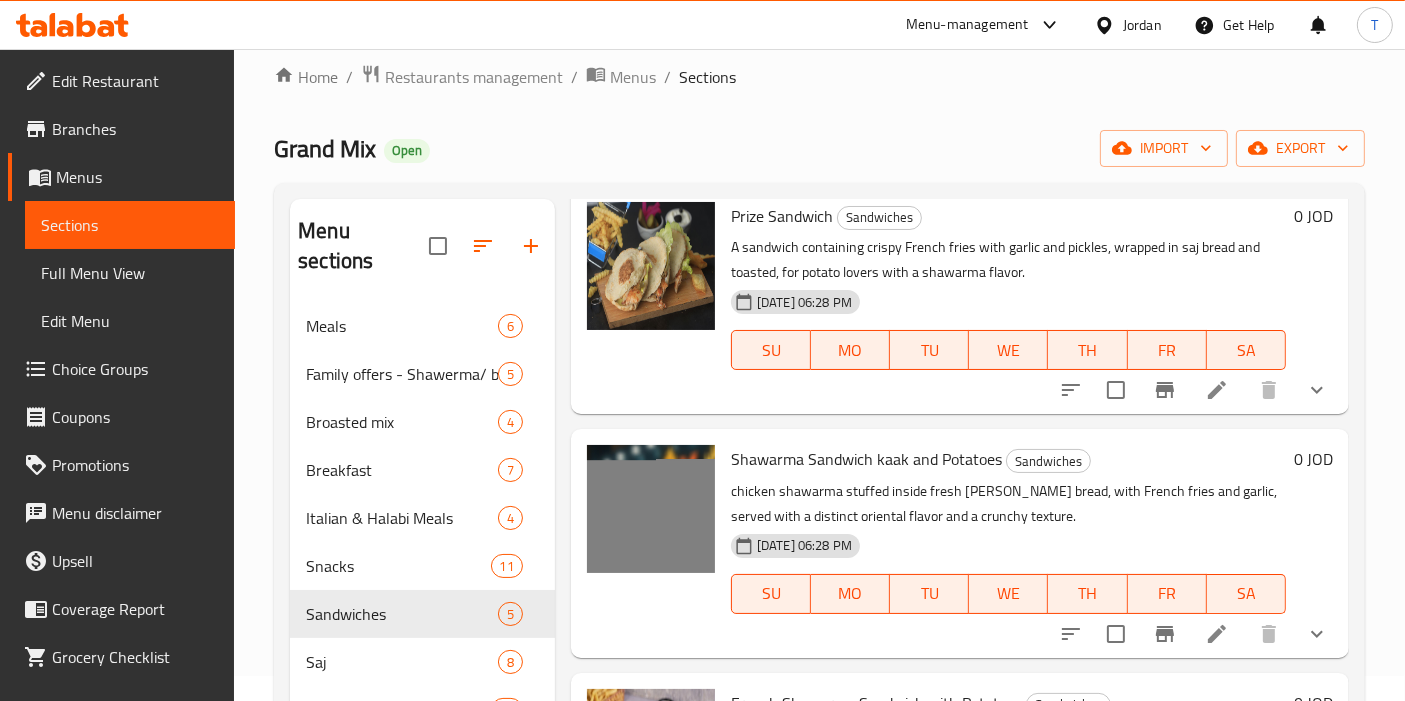 scroll, scrollTop: 0, scrollLeft: 0, axis: both 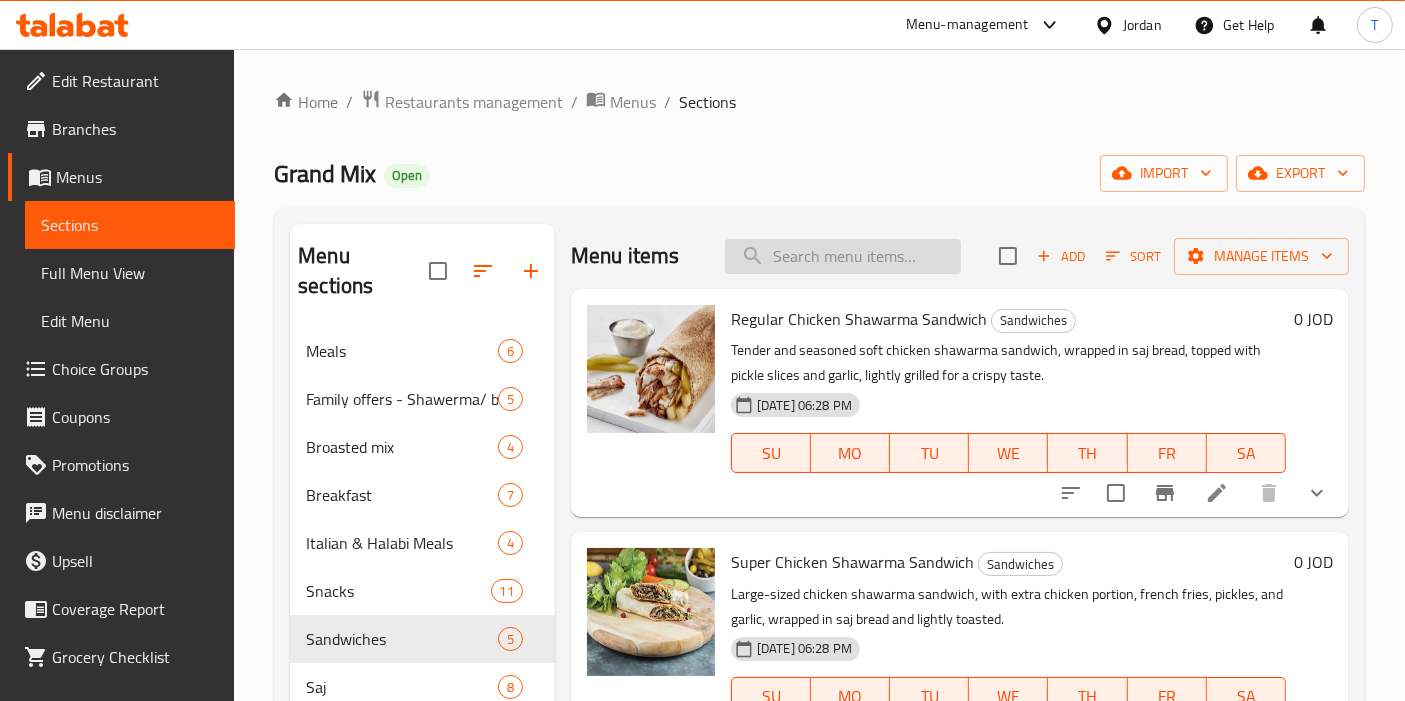 click at bounding box center (843, 256) 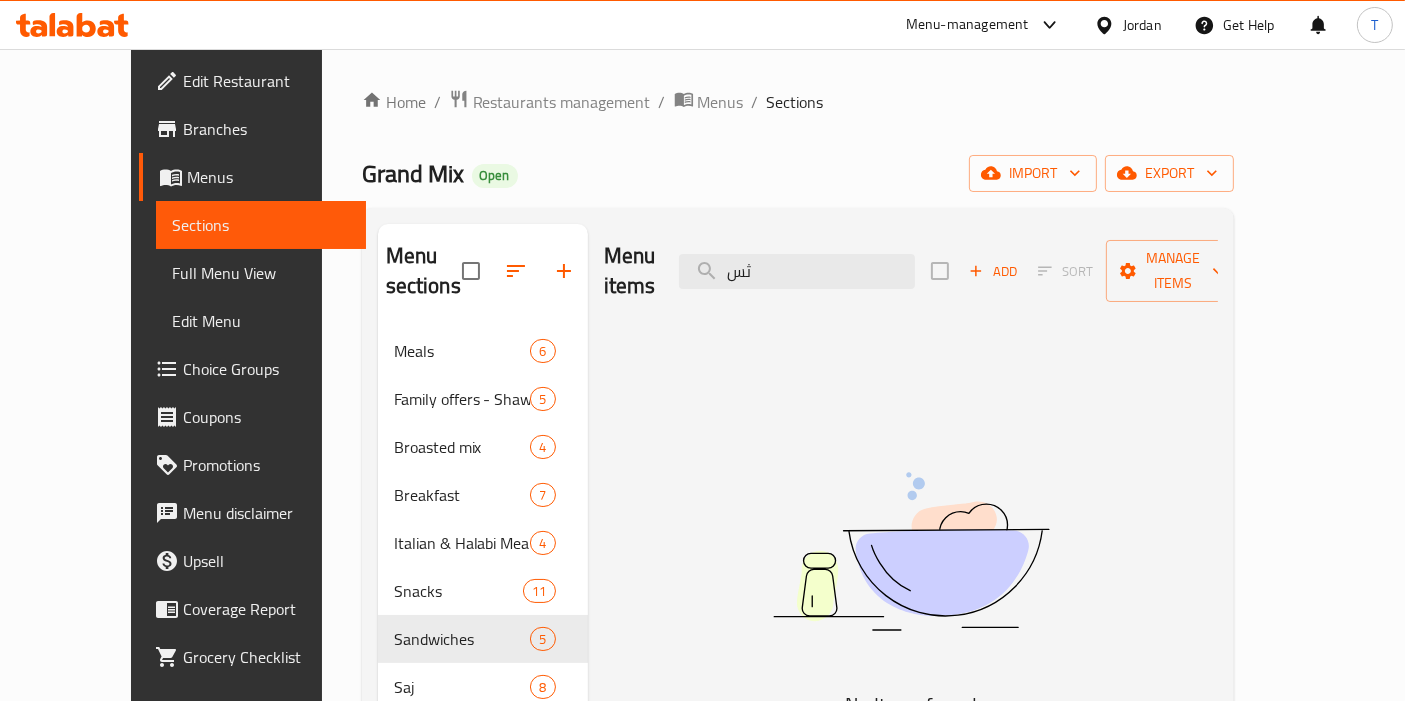 type on "ث" 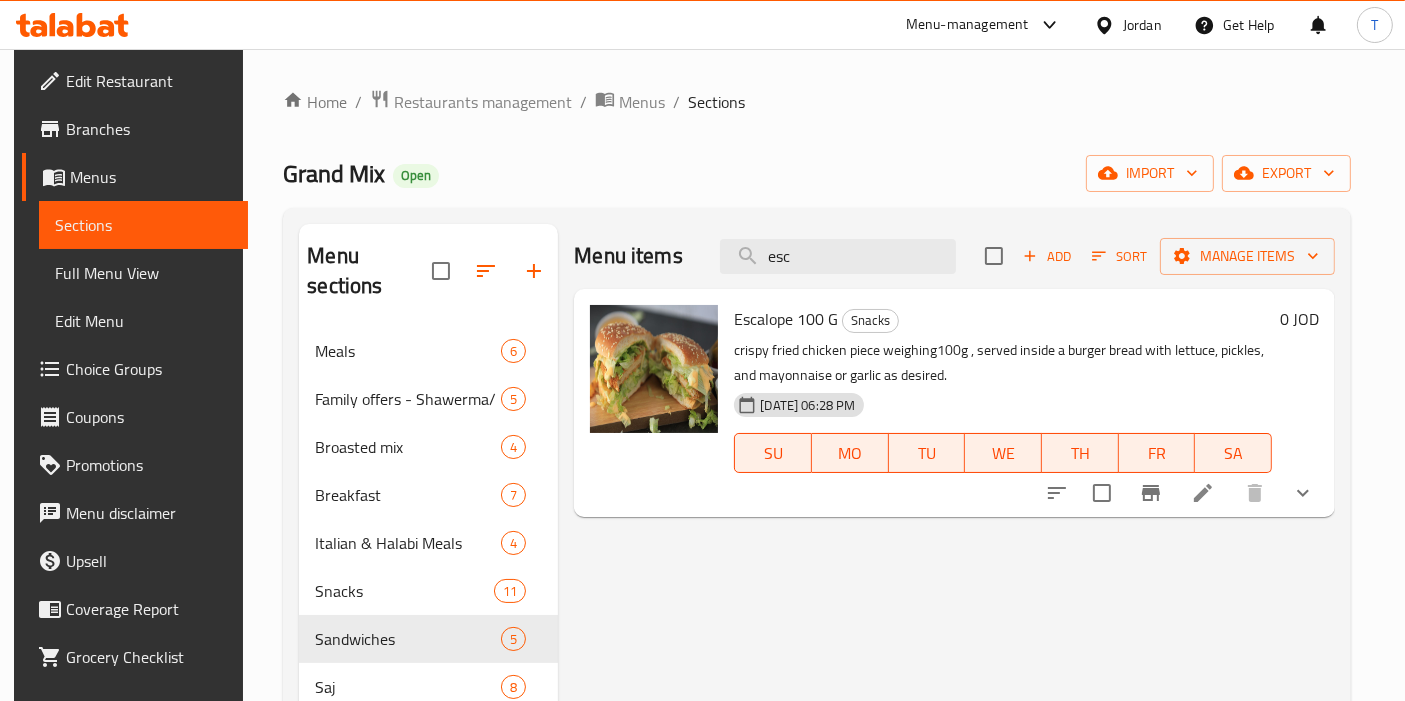 type on "esc" 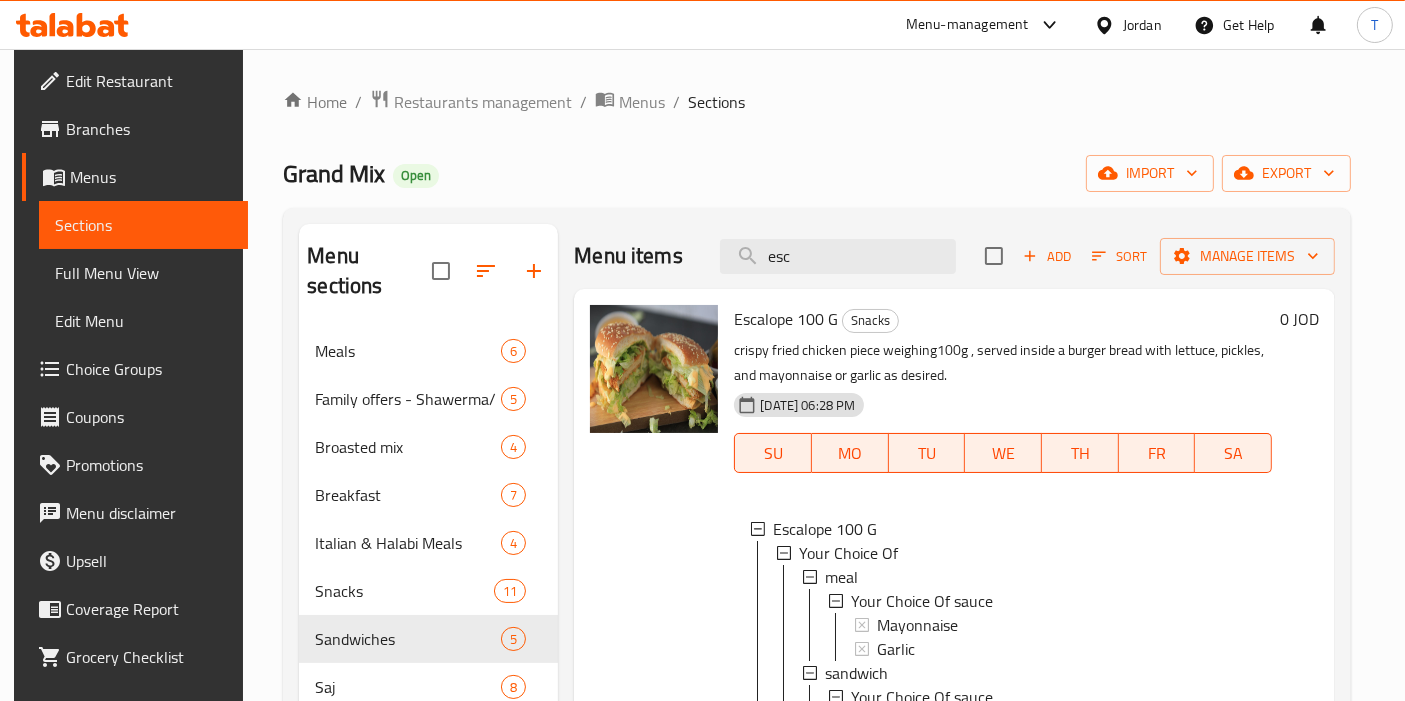 scroll, scrollTop: 2, scrollLeft: 0, axis: vertical 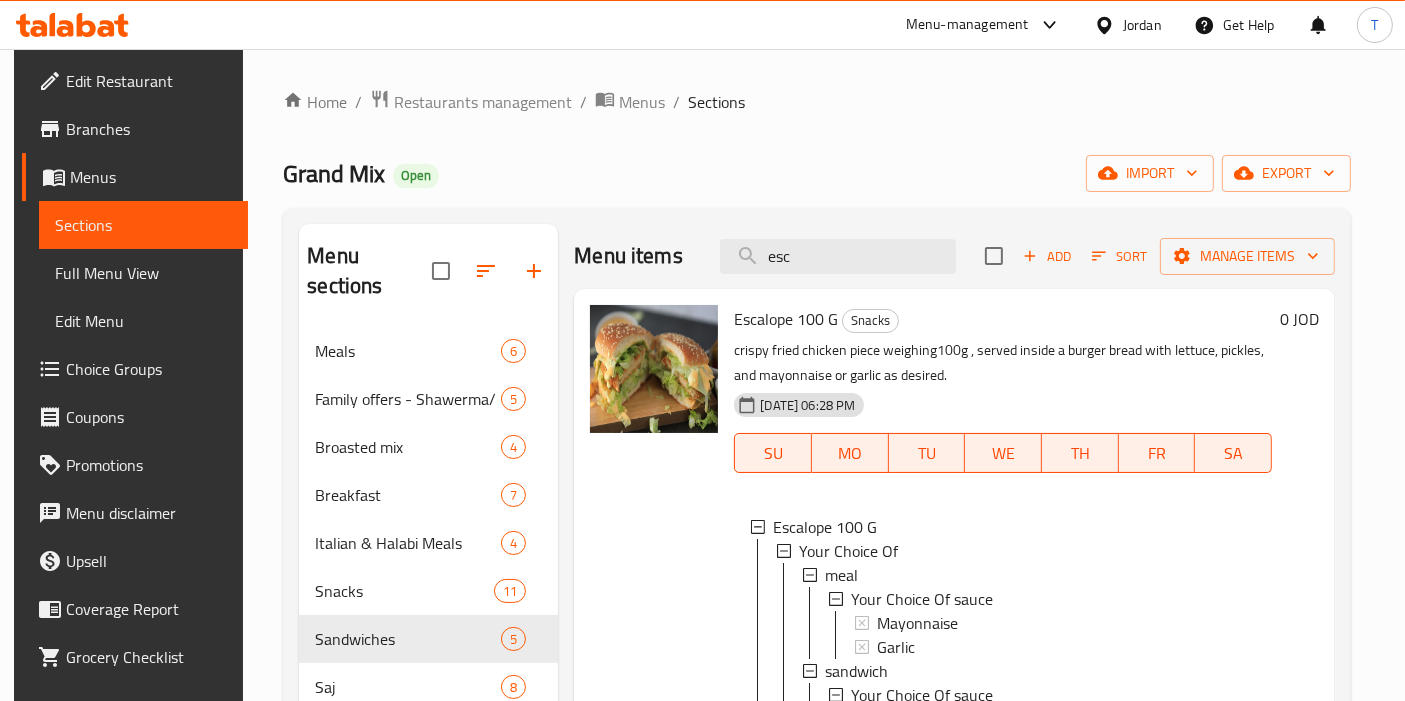 click on "Escalope 100 G   Snacks" at bounding box center [1003, 319] 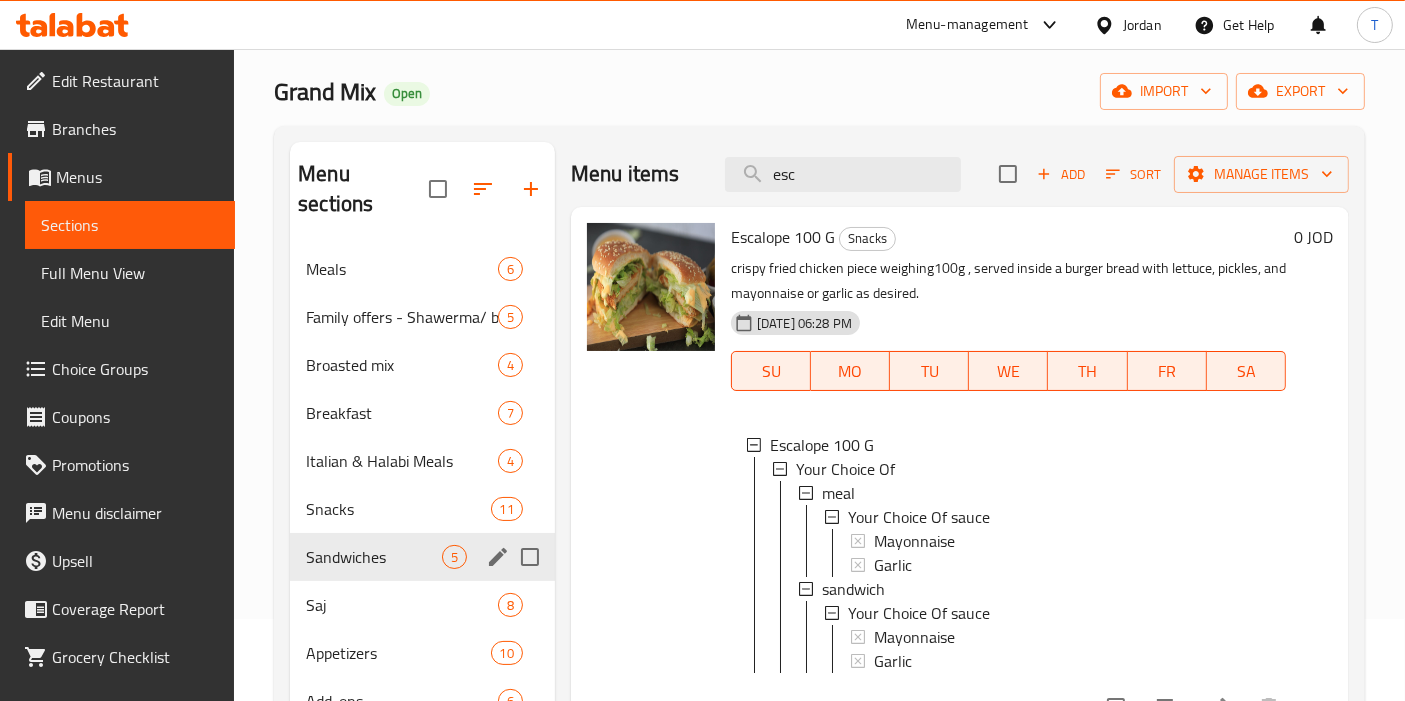 scroll, scrollTop: 111, scrollLeft: 0, axis: vertical 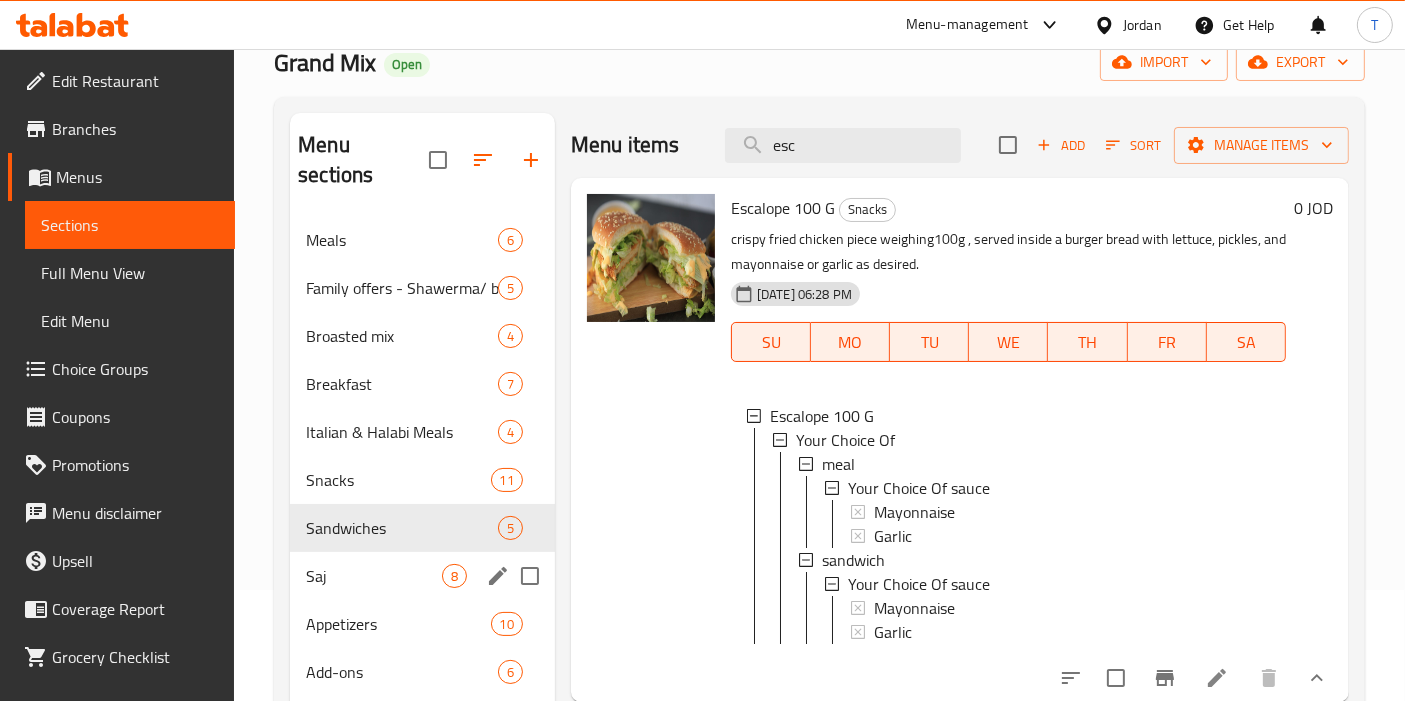 click on "Saj" at bounding box center (374, 576) 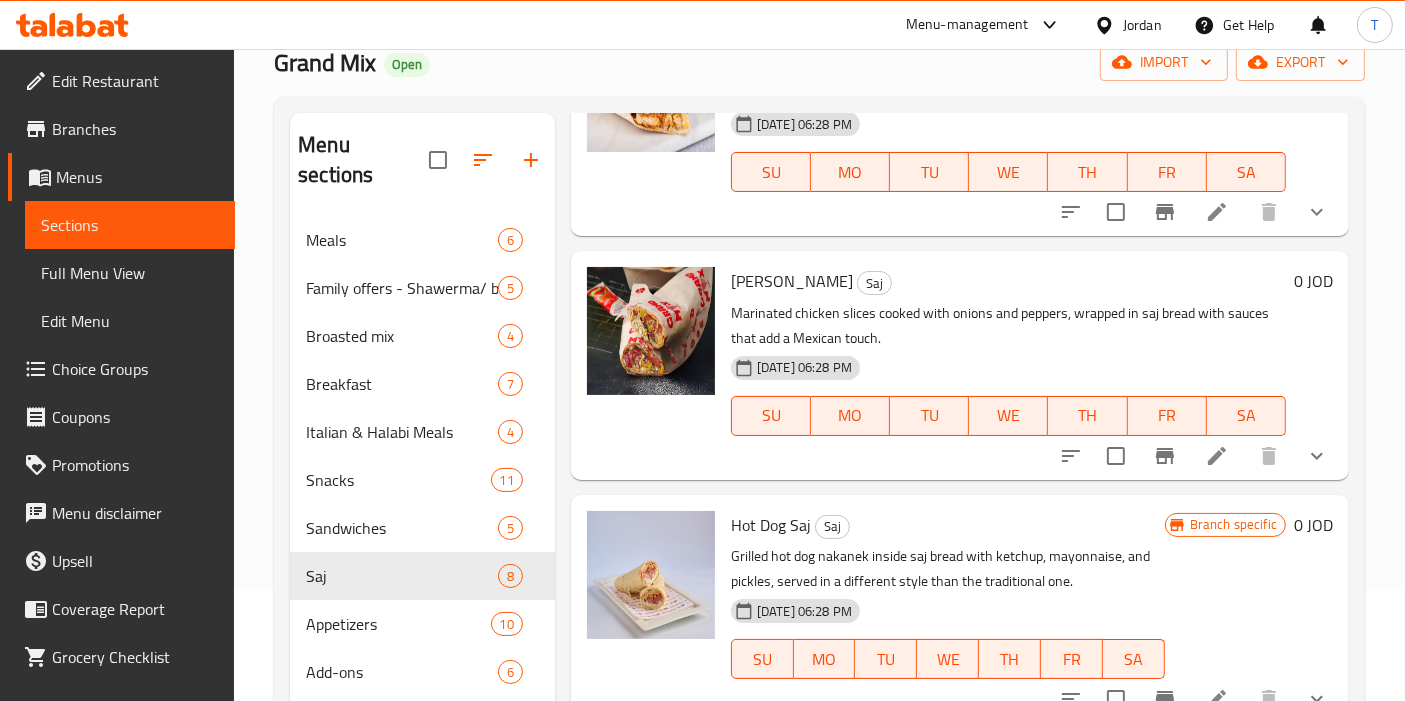 scroll, scrollTop: 1215, scrollLeft: 0, axis: vertical 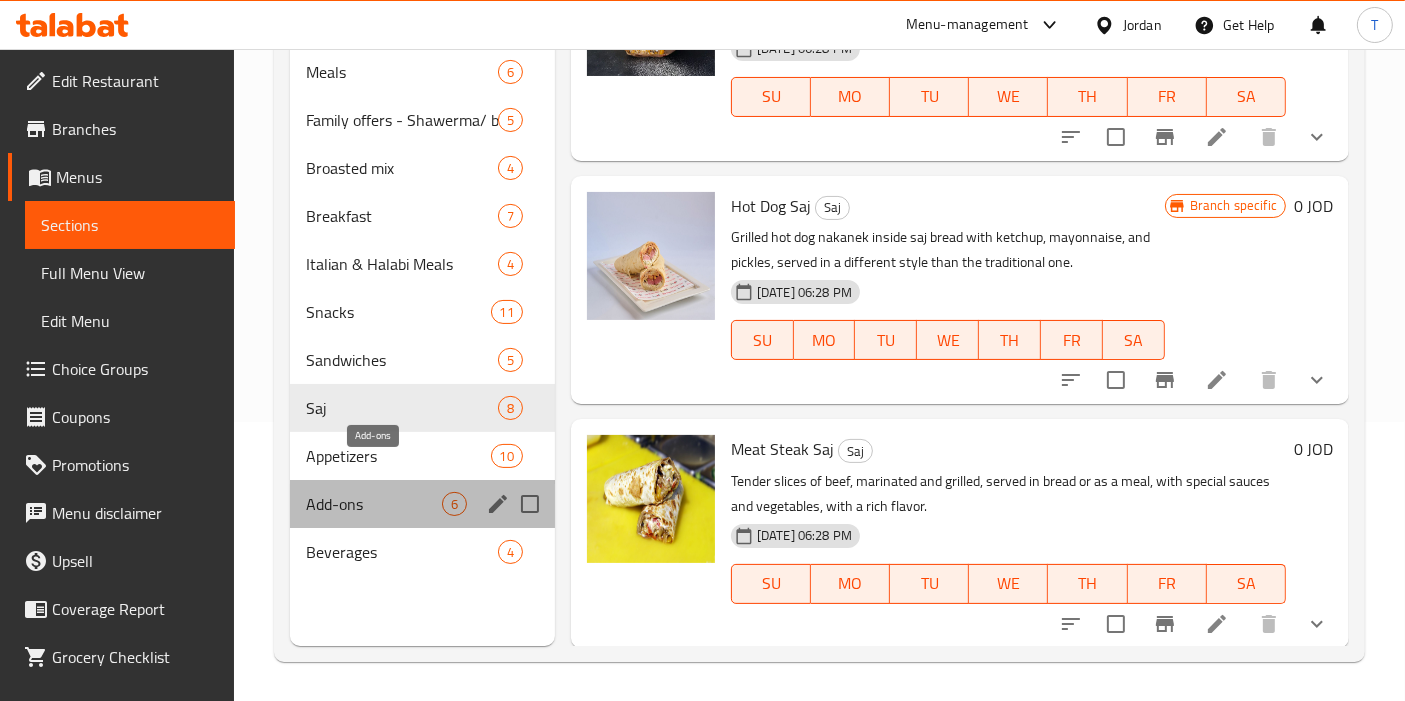 click on "Add-ons" at bounding box center [374, 504] 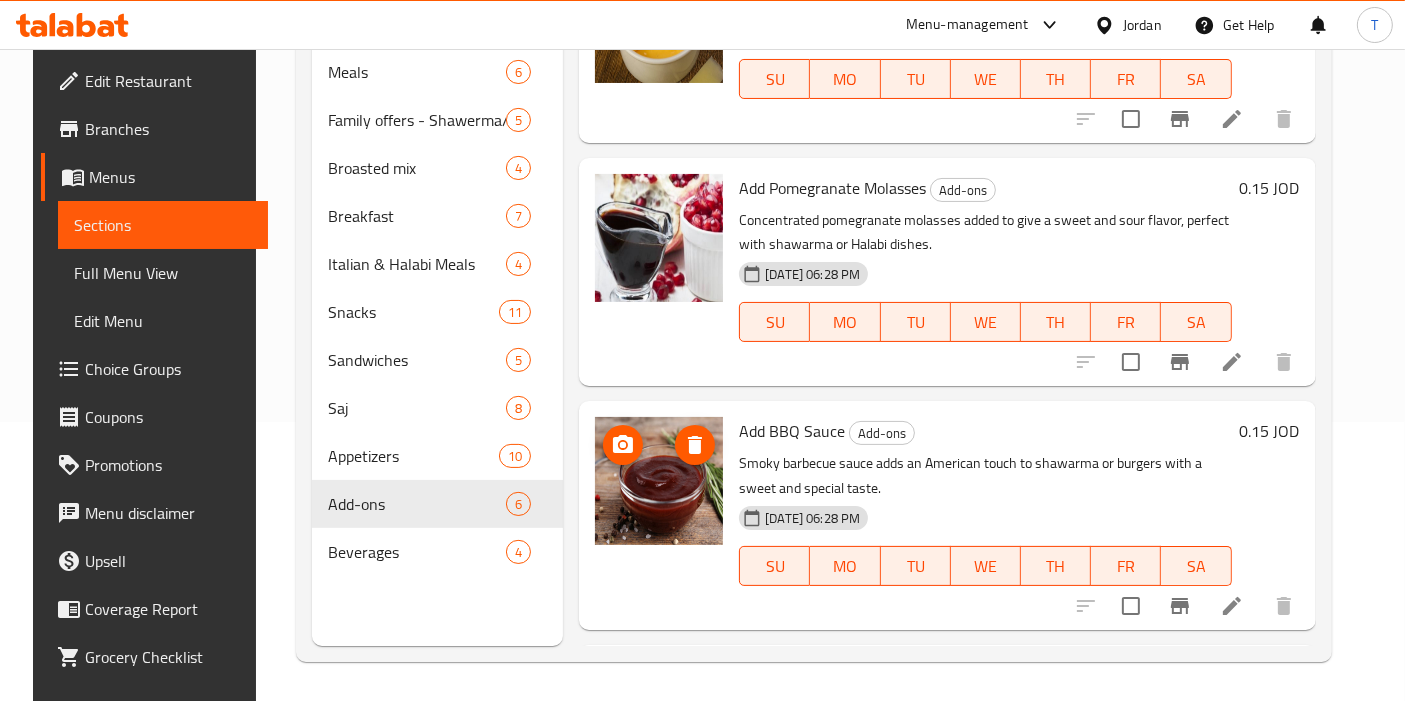 scroll, scrollTop: 0, scrollLeft: 0, axis: both 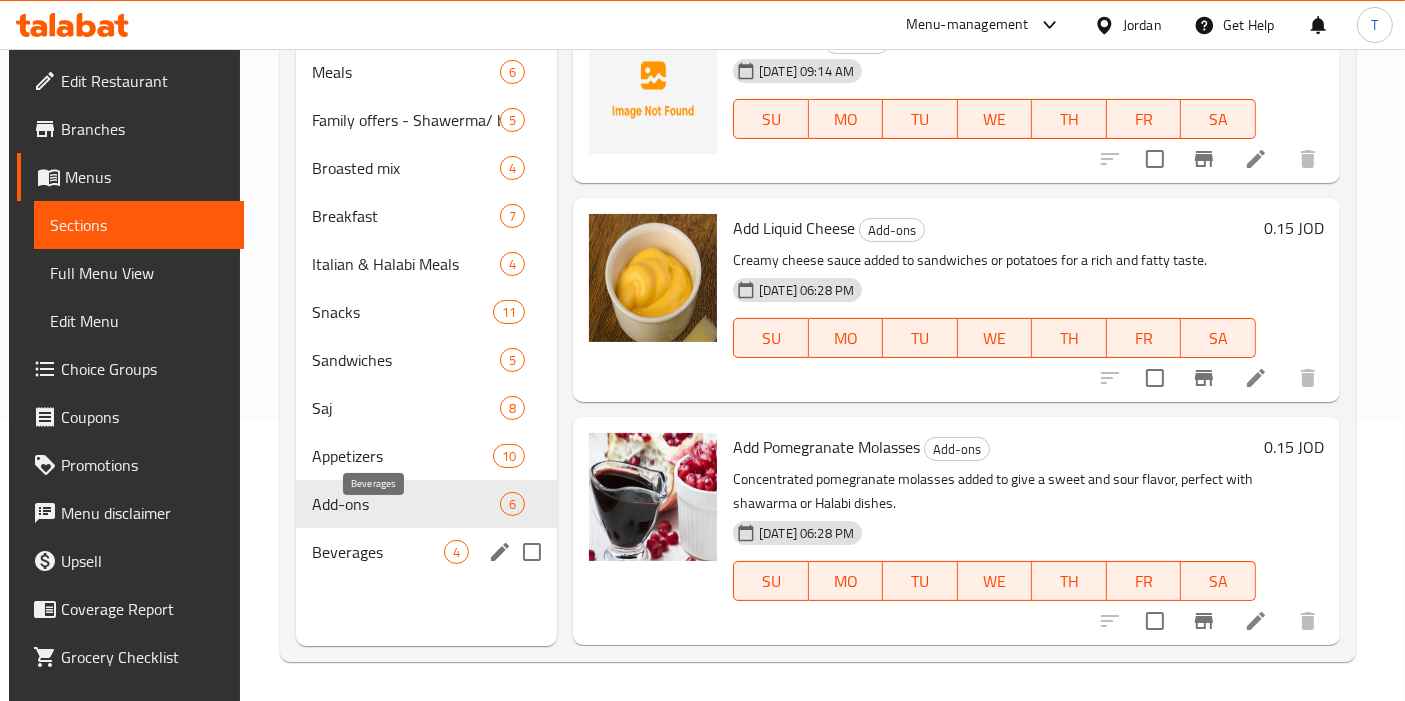 click on "Beverages" at bounding box center [378, 552] 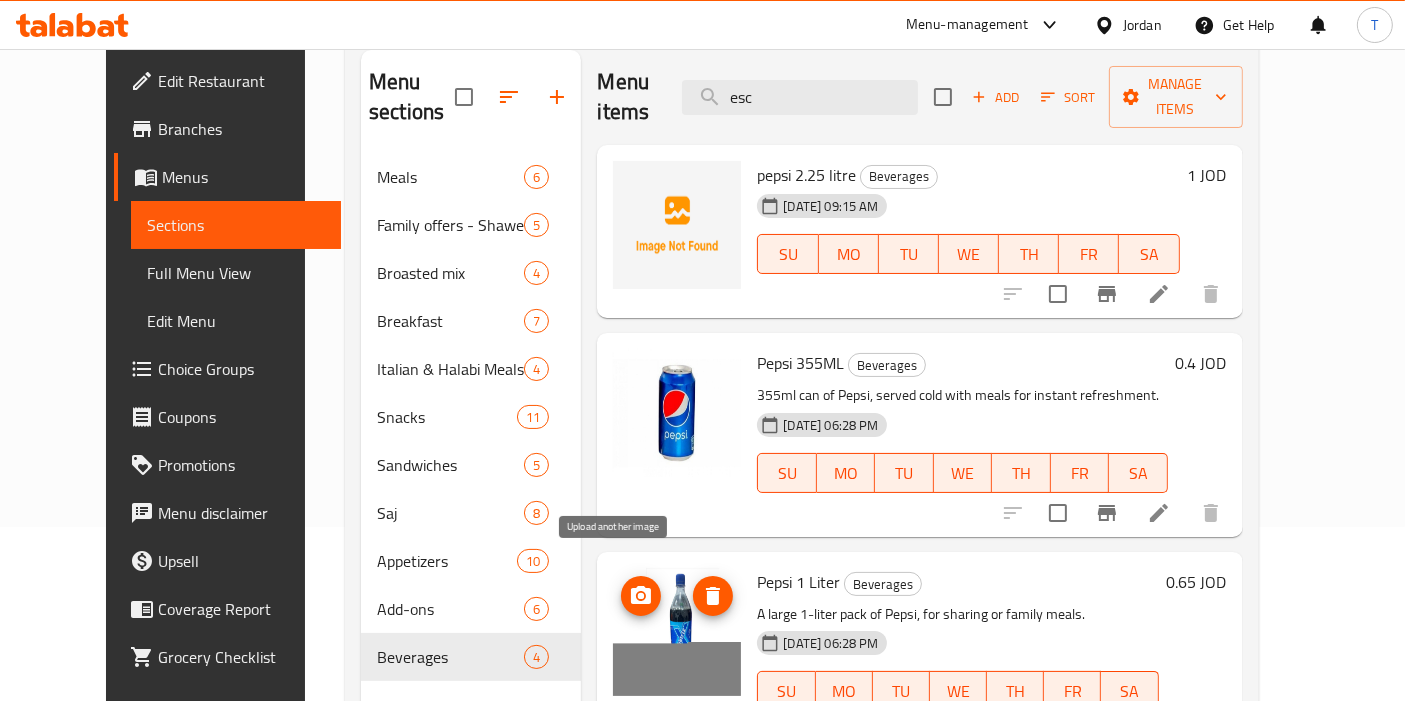 scroll, scrollTop: 57, scrollLeft: 0, axis: vertical 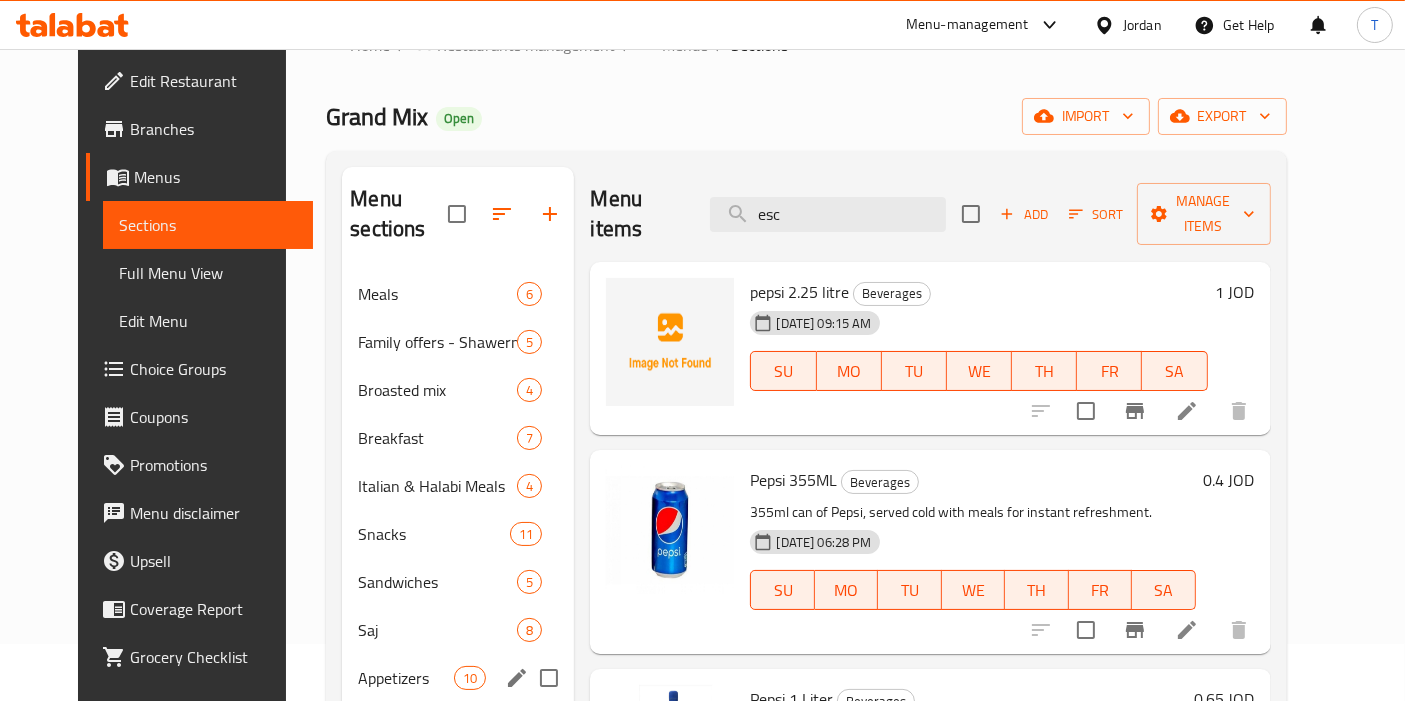 click on "Appetizers 10" at bounding box center [458, 678] 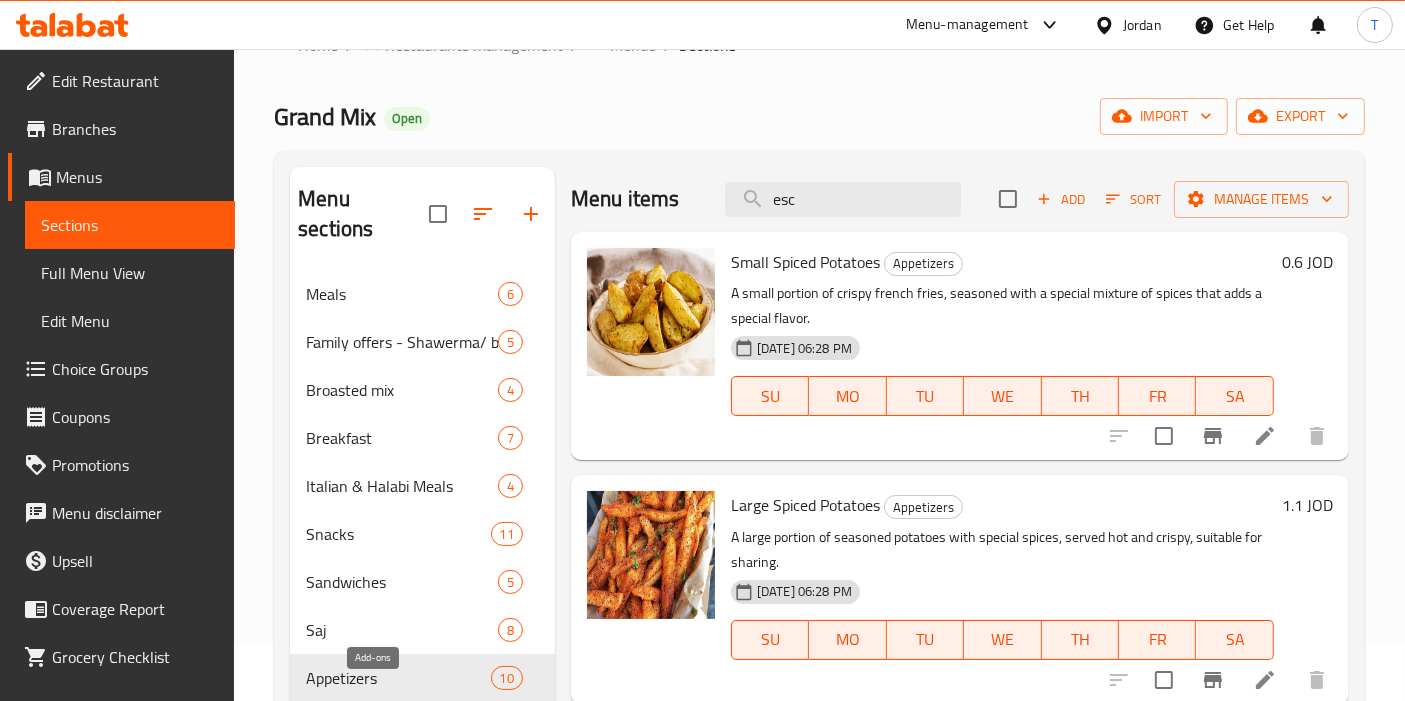 click on "Add-ons" at bounding box center [374, 726] 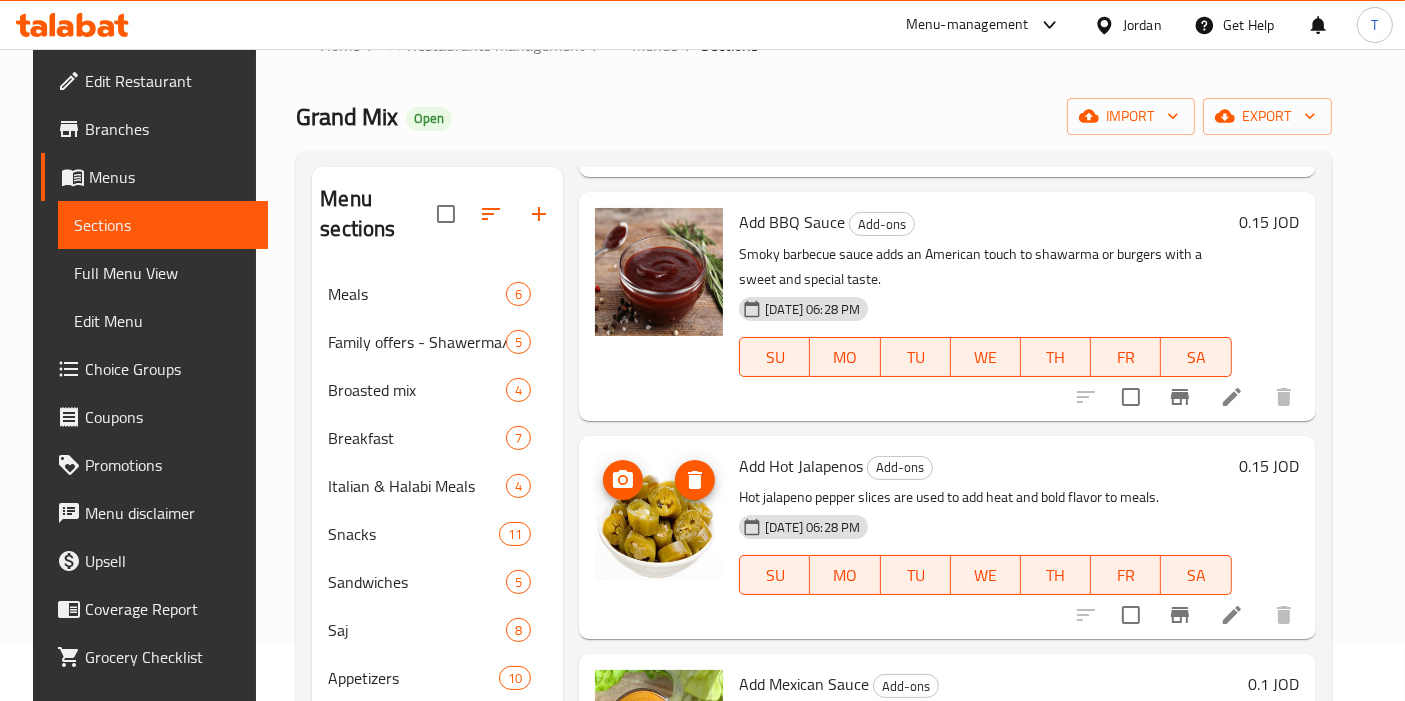 scroll, scrollTop: 703, scrollLeft: 0, axis: vertical 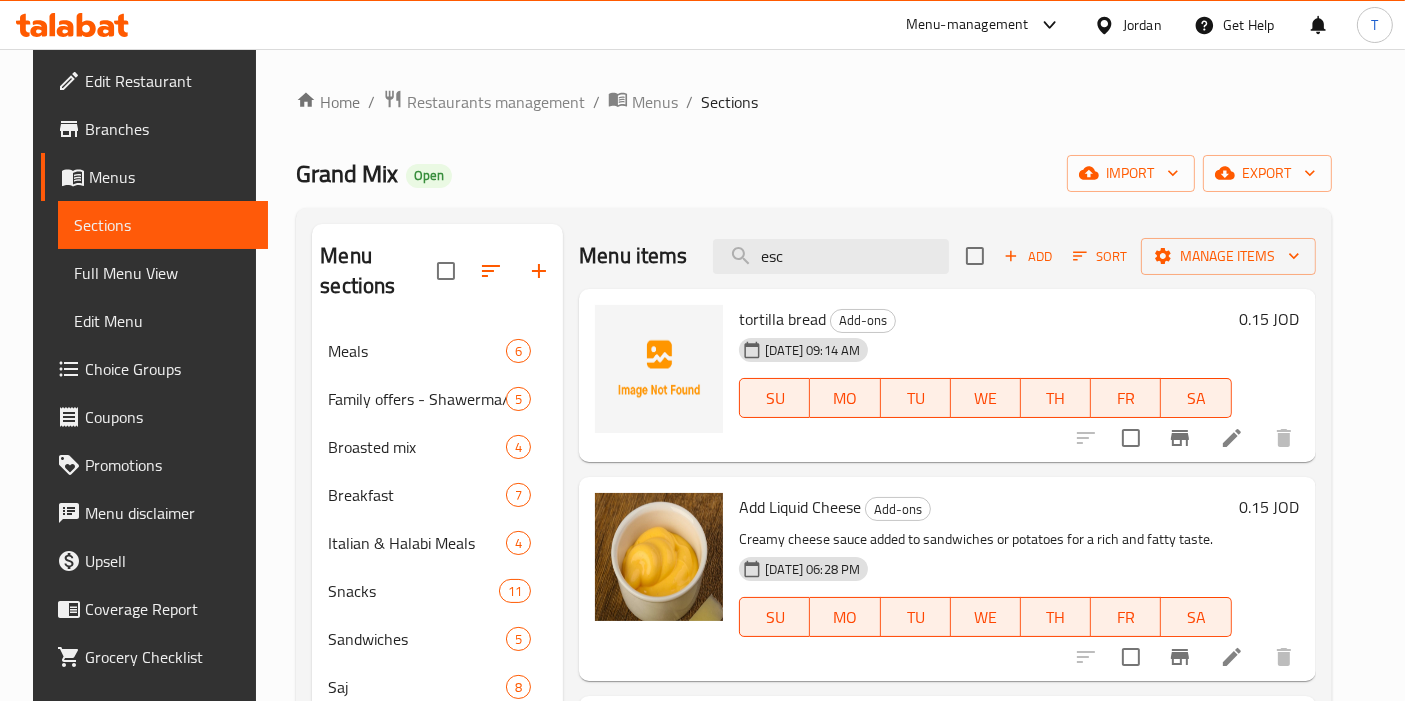 click on "Grand Mix Open import export" at bounding box center (813, 173) 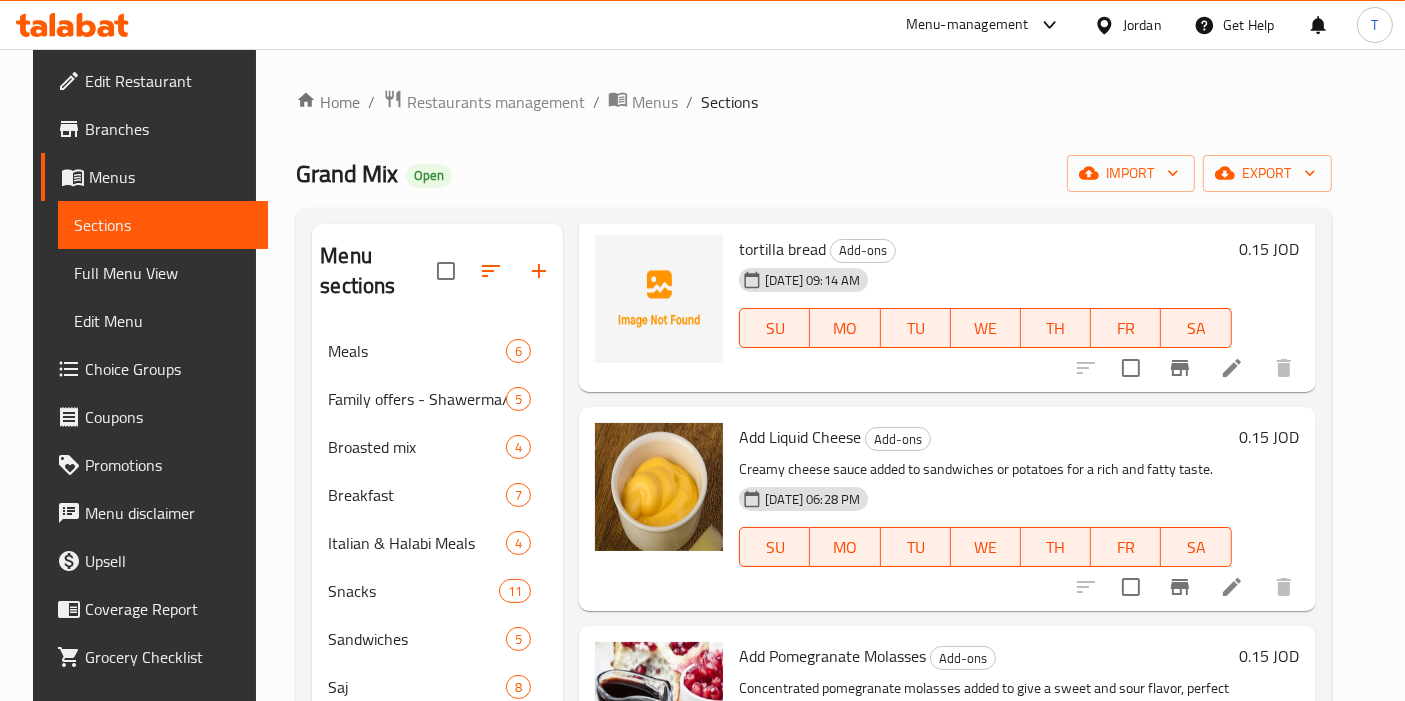 scroll, scrollTop: 0, scrollLeft: 0, axis: both 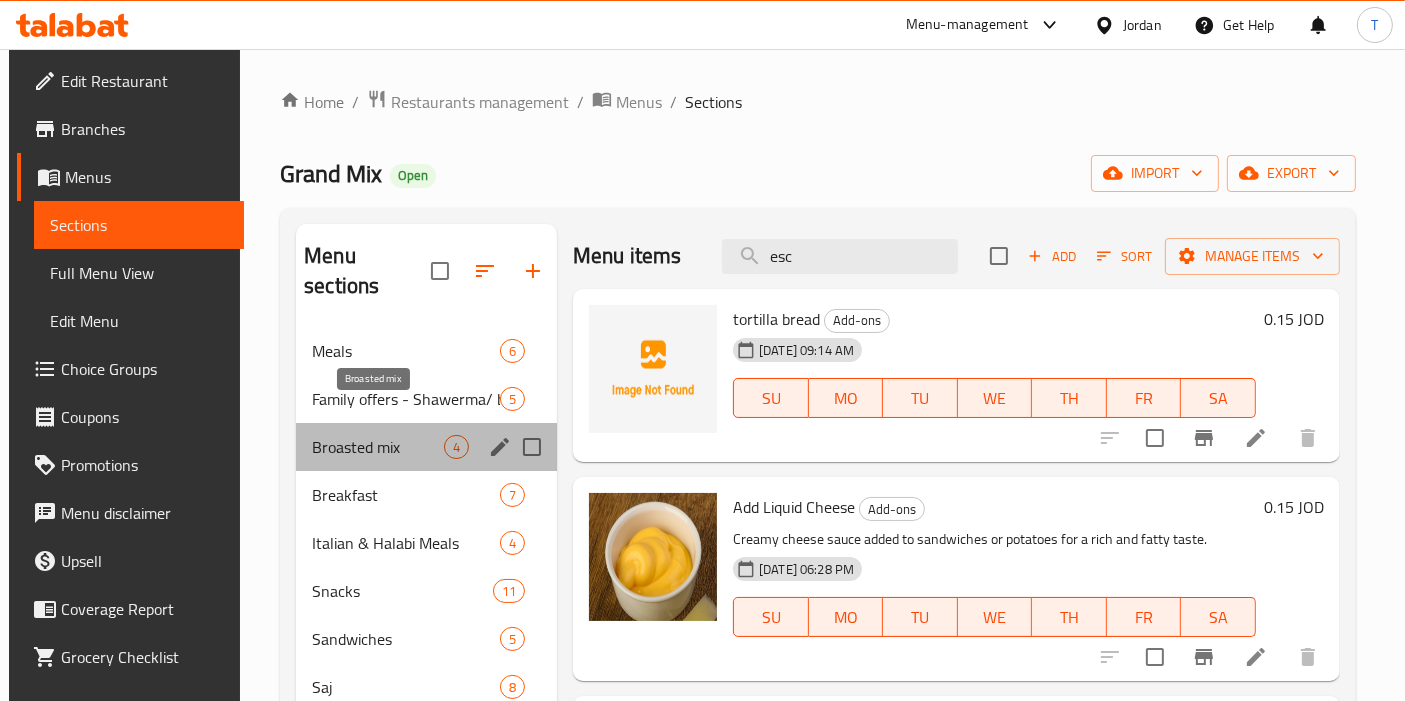 click on "Broasted mix" at bounding box center (378, 447) 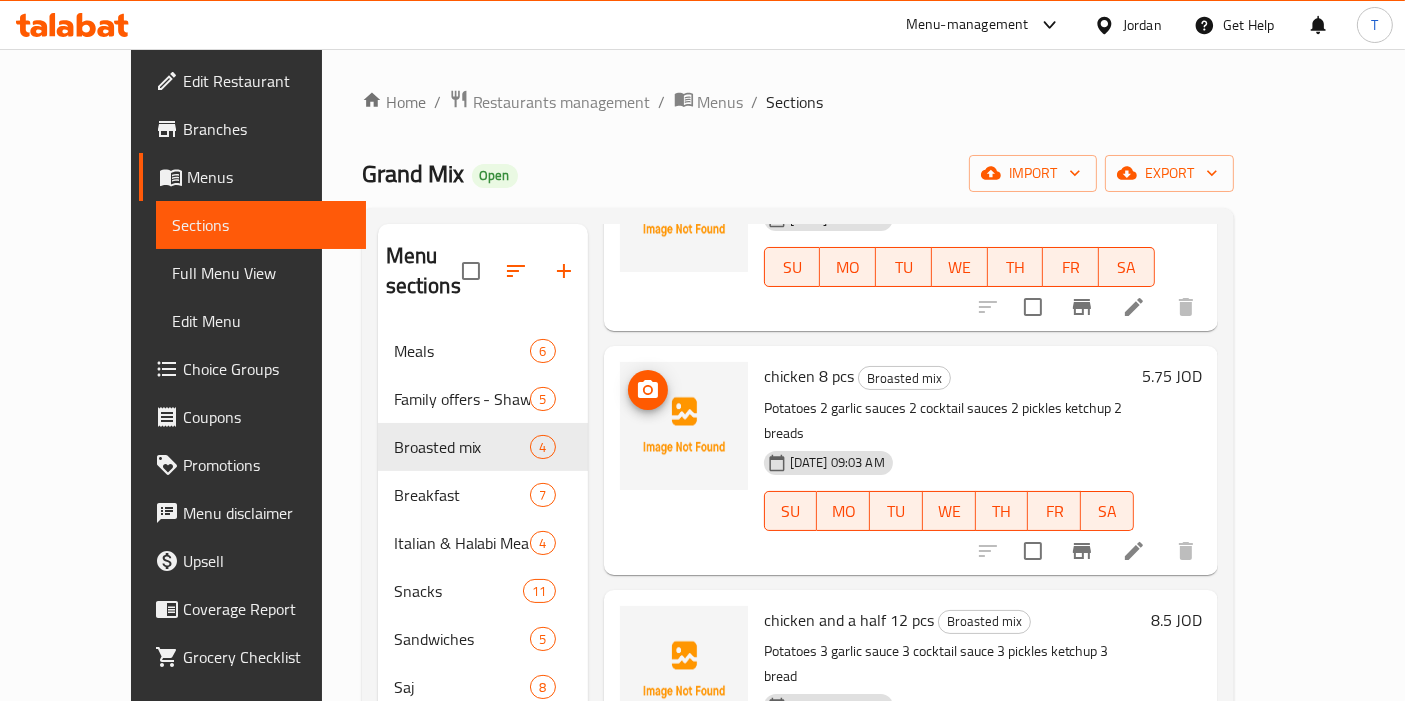 scroll, scrollTop: 222, scrollLeft: 0, axis: vertical 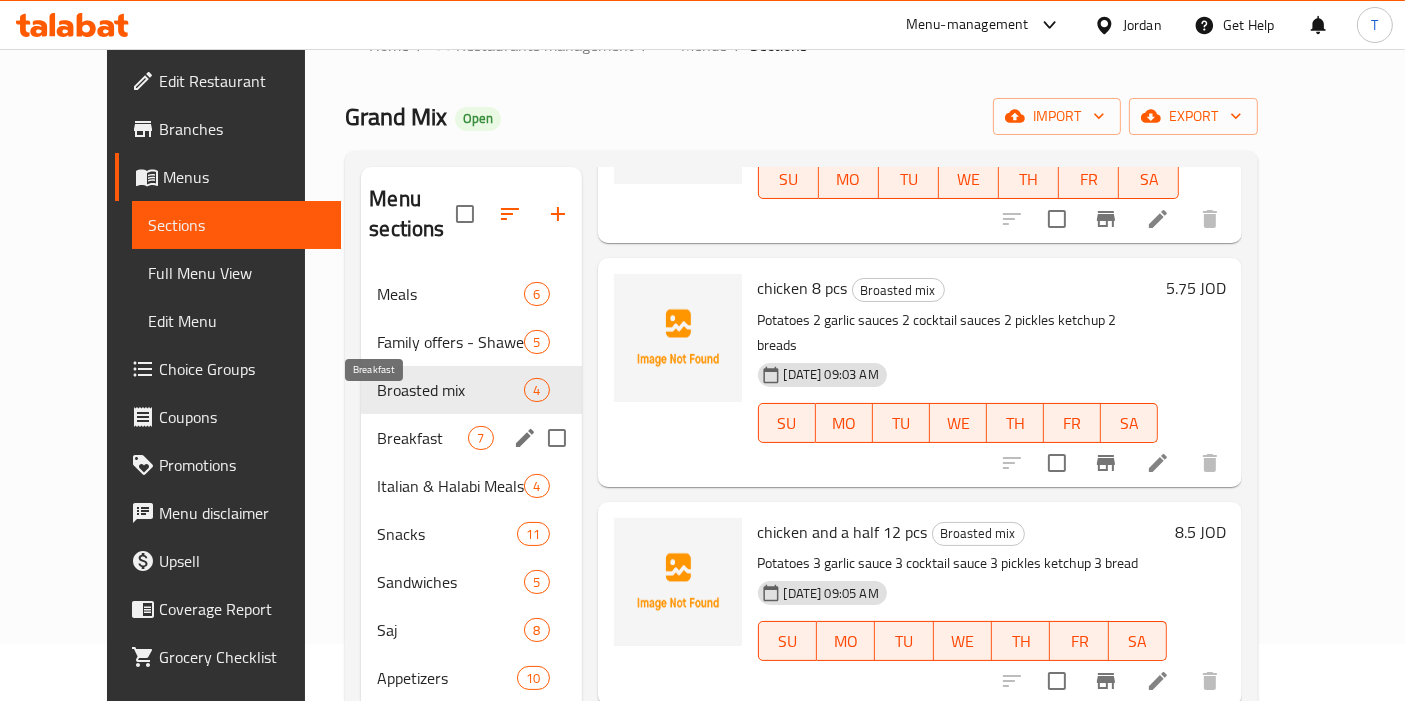 click on "Breakfast" at bounding box center [422, 438] 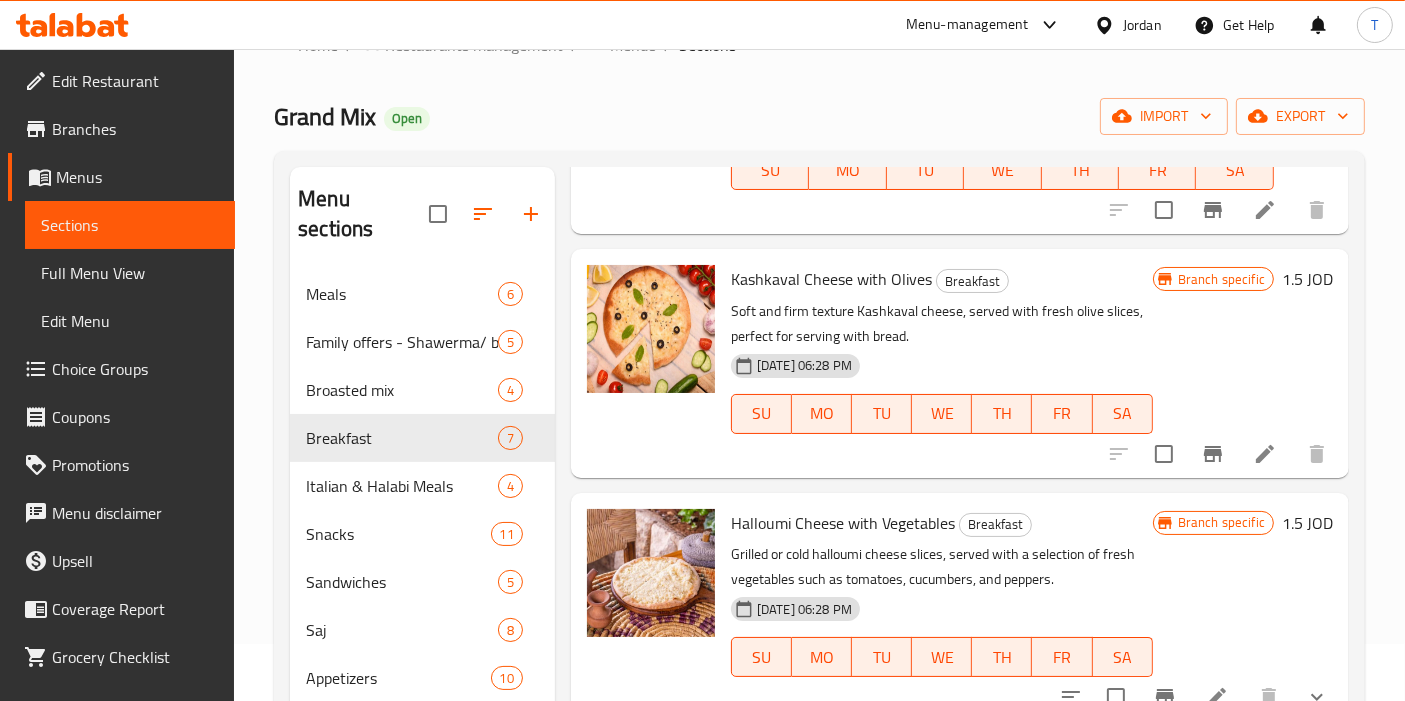 scroll, scrollTop: 887, scrollLeft: 0, axis: vertical 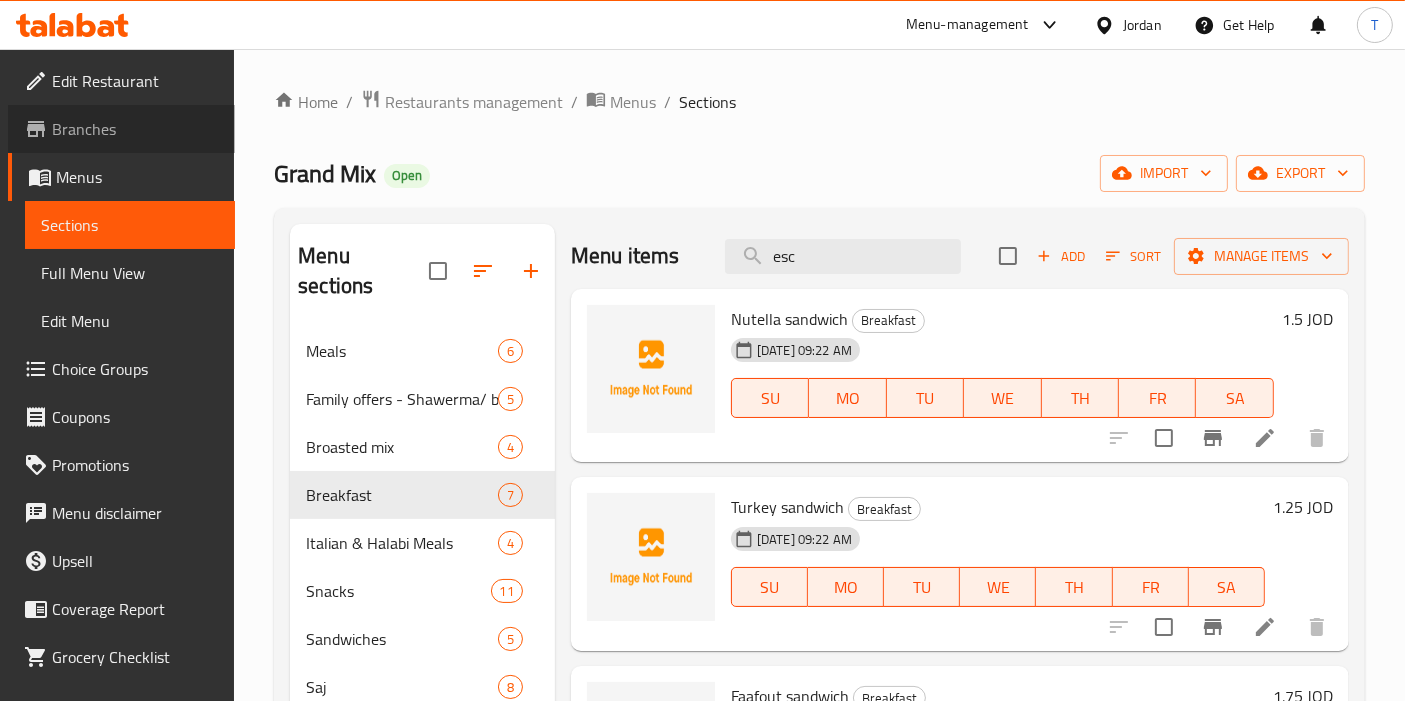 click on "Branches" at bounding box center [135, 129] 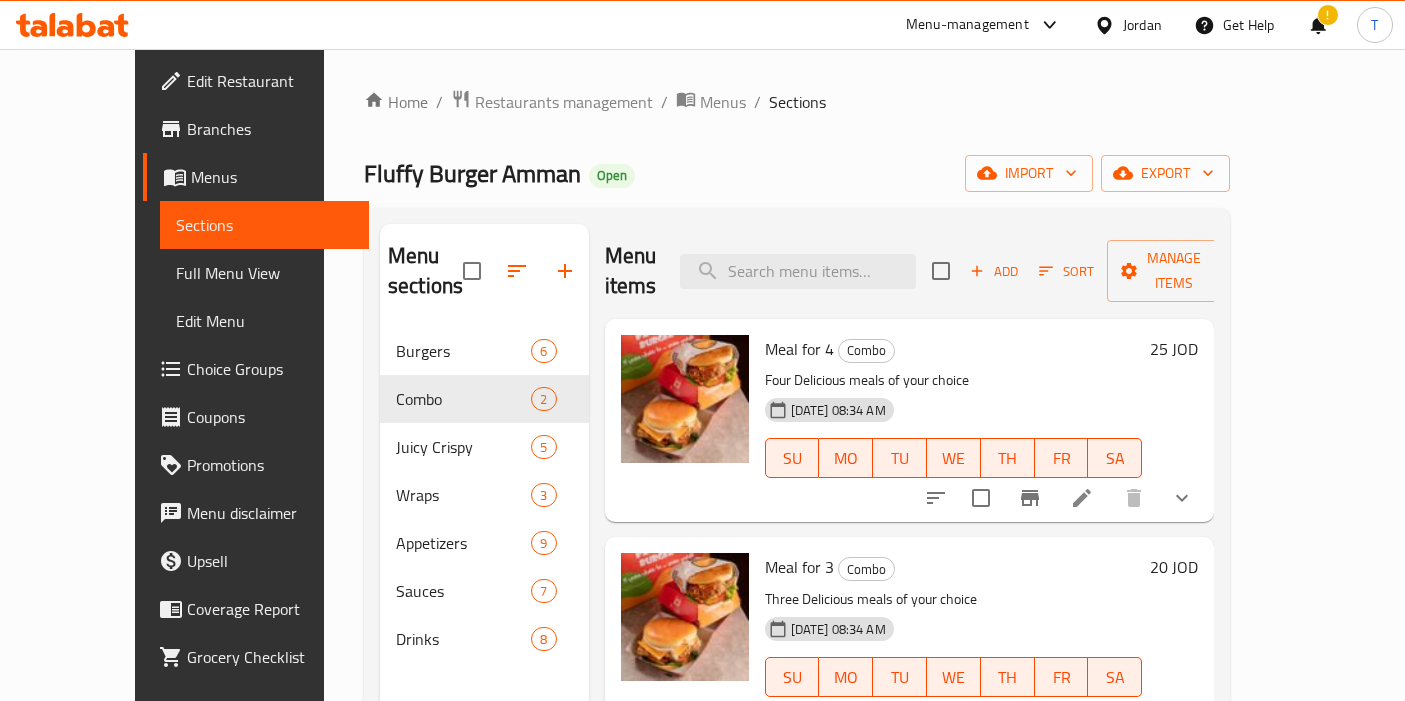 scroll, scrollTop: 222, scrollLeft: 0, axis: vertical 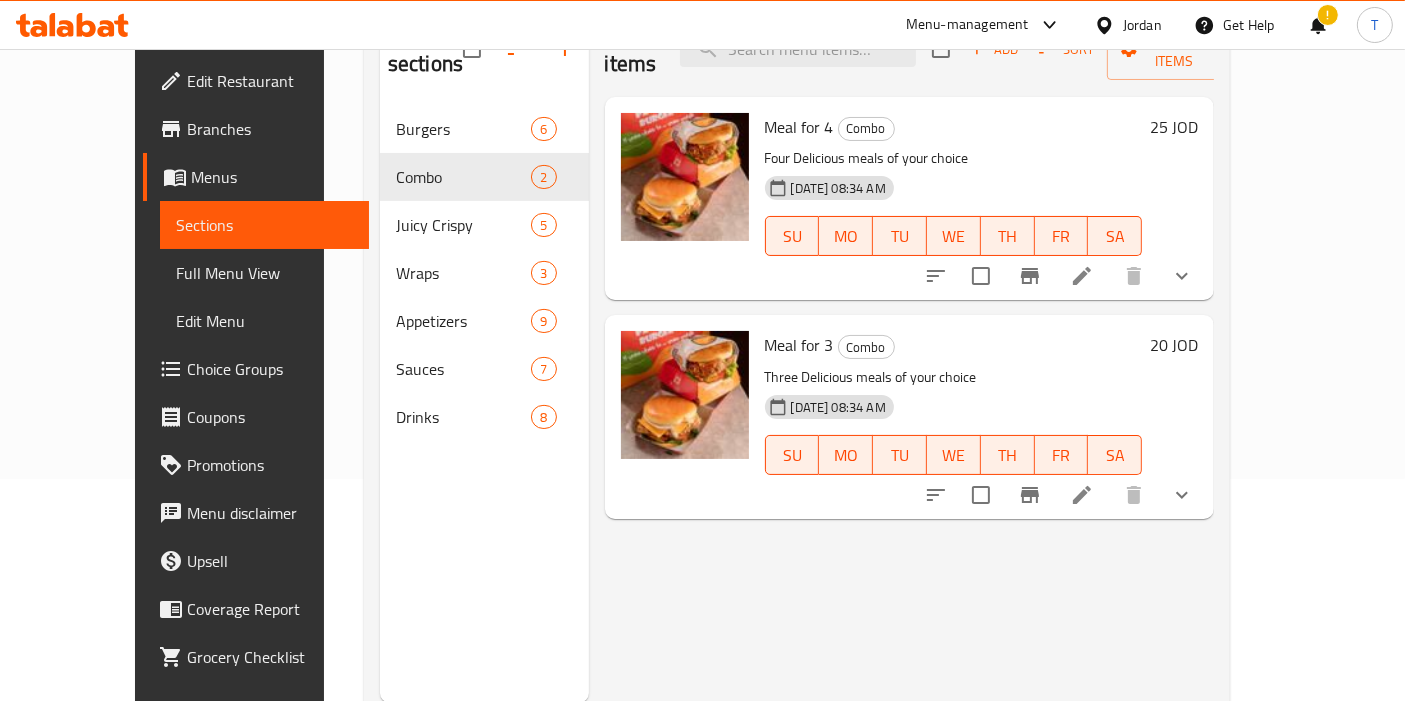 click on "Home / Restaurants management / Menus / Sections Fluffy Burger Amman Open import export Menu sections Burgers 6 Combo 2 Juicy Crispy 5 Wraps 3 Appetizers 9 Sauces 7 Drinks 8 Menu items Add Sort Manage items Meal for 4   Combo Four Delicious meals of your choice [DATE] 08:34 AM SU MO TU WE TH FR SA 25   JOD Meal for 3   Combo Three Delicious meals of your choice [DATE] 08:34 AM SU MO TU WE TH FR SA 20   JOD" at bounding box center [797, 293] 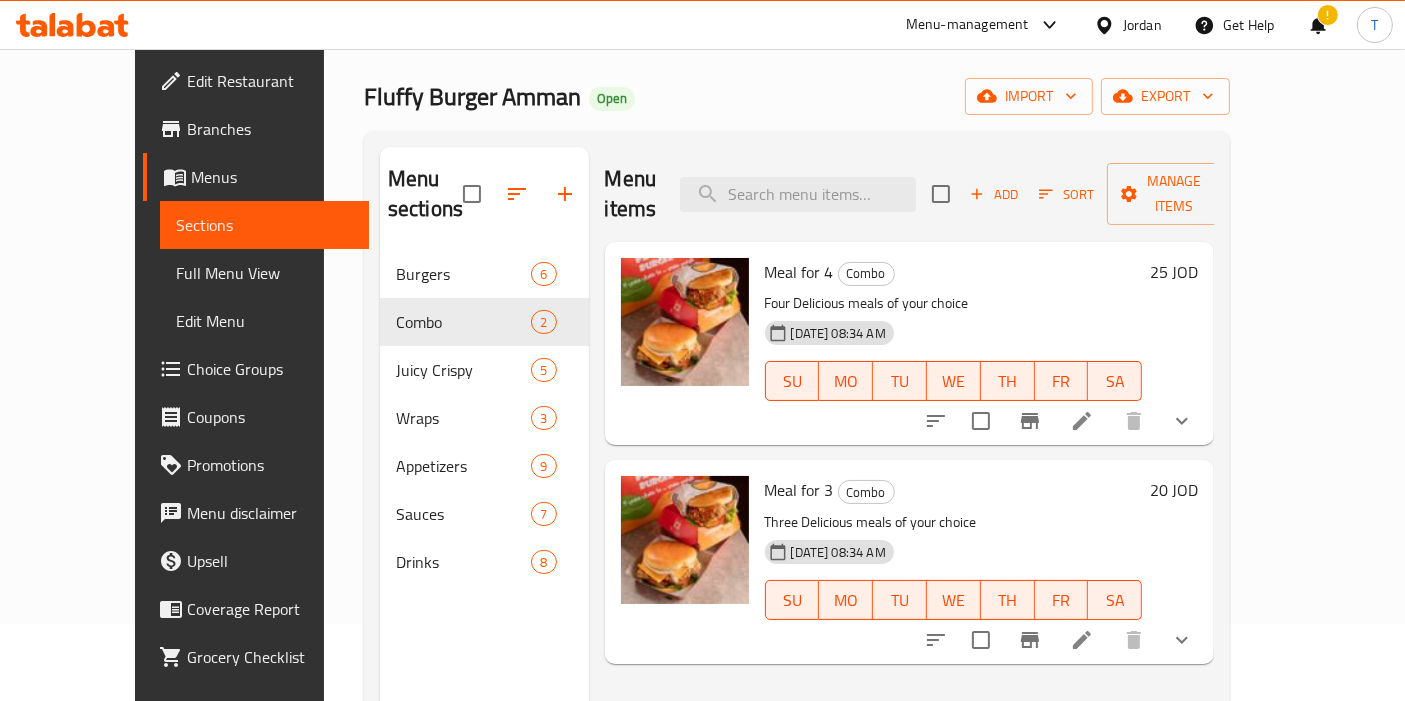 scroll, scrollTop: 0, scrollLeft: 0, axis: both 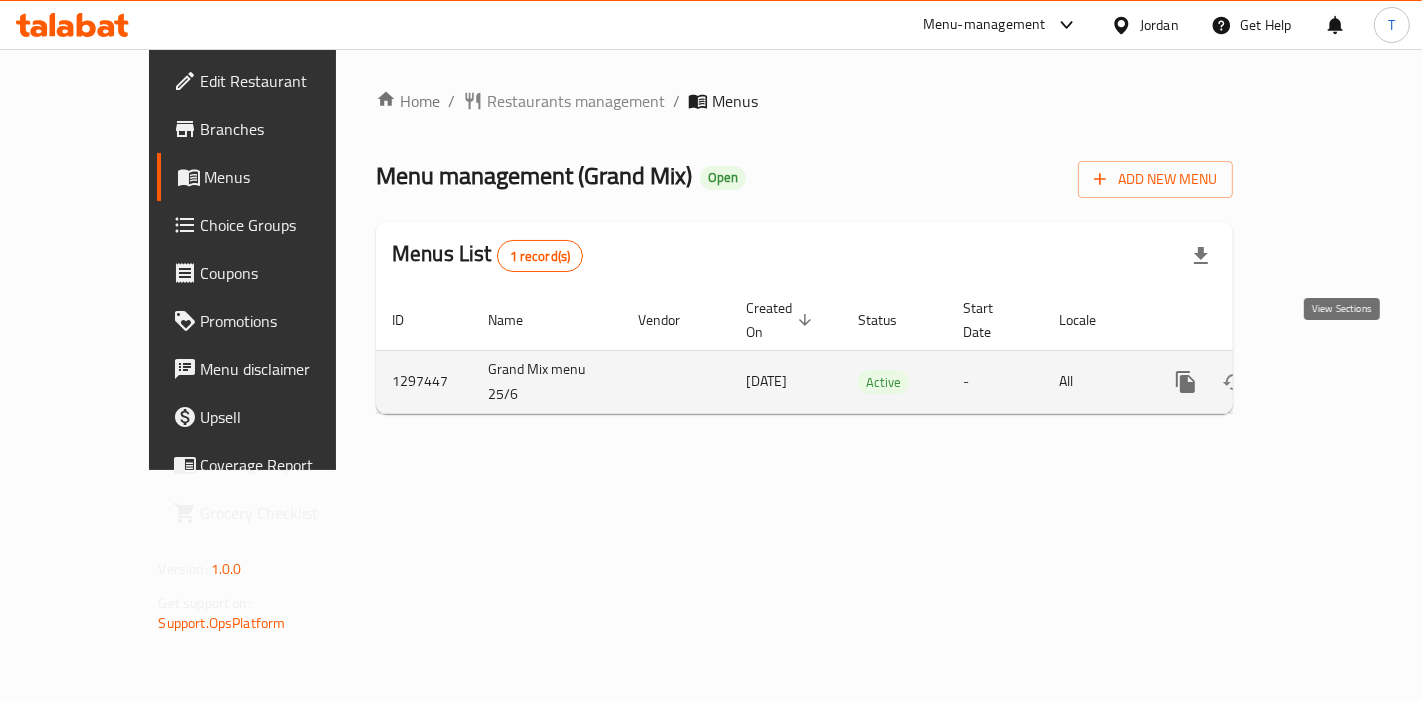 click 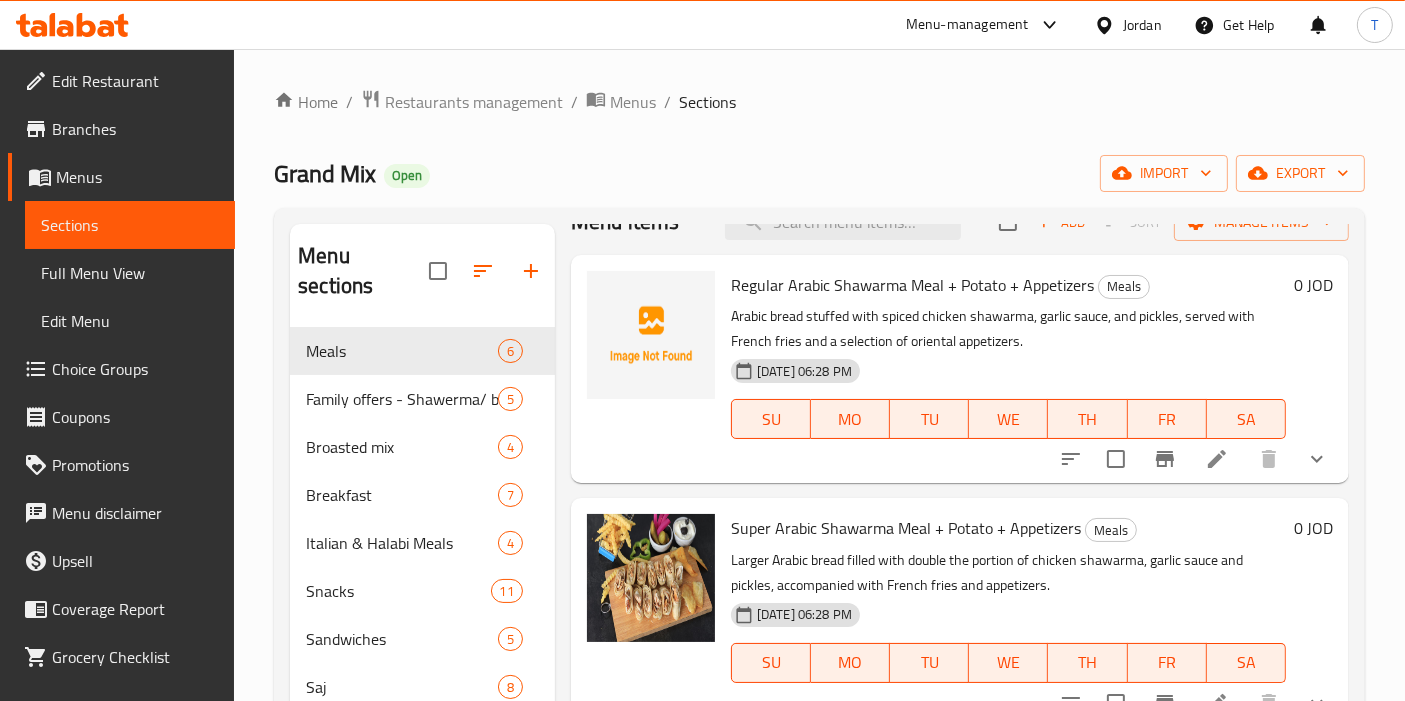 scroll, scrollTop: 0, scrollLeft: 0, axis: both 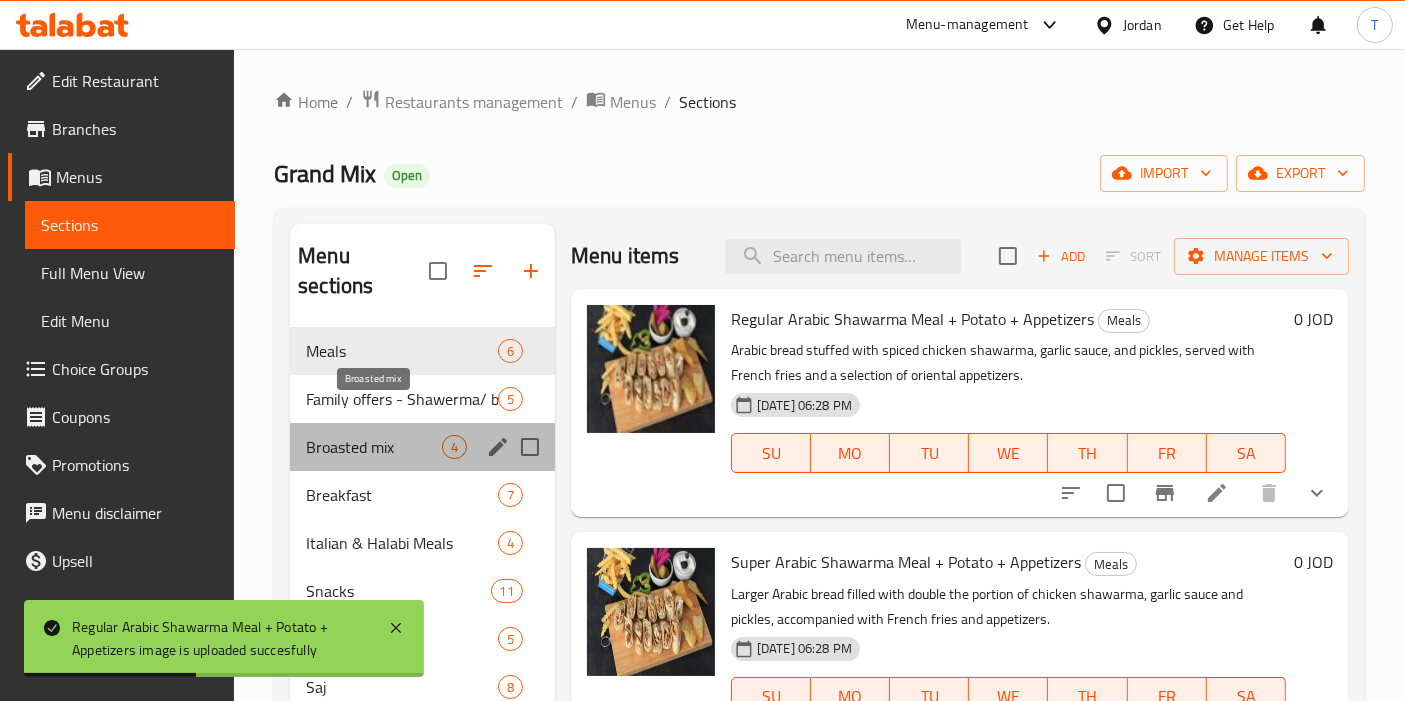 click on "Broasted mix" at bounding box center [374, 447] 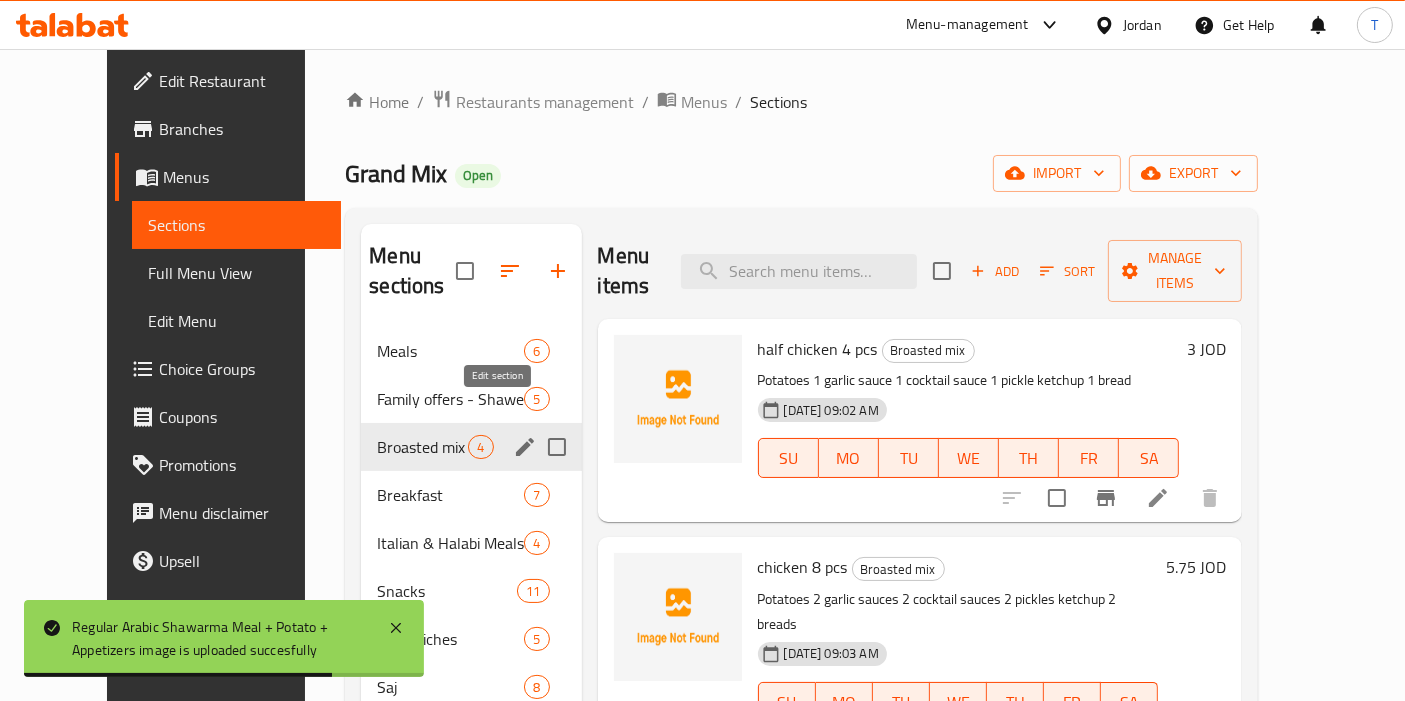 click 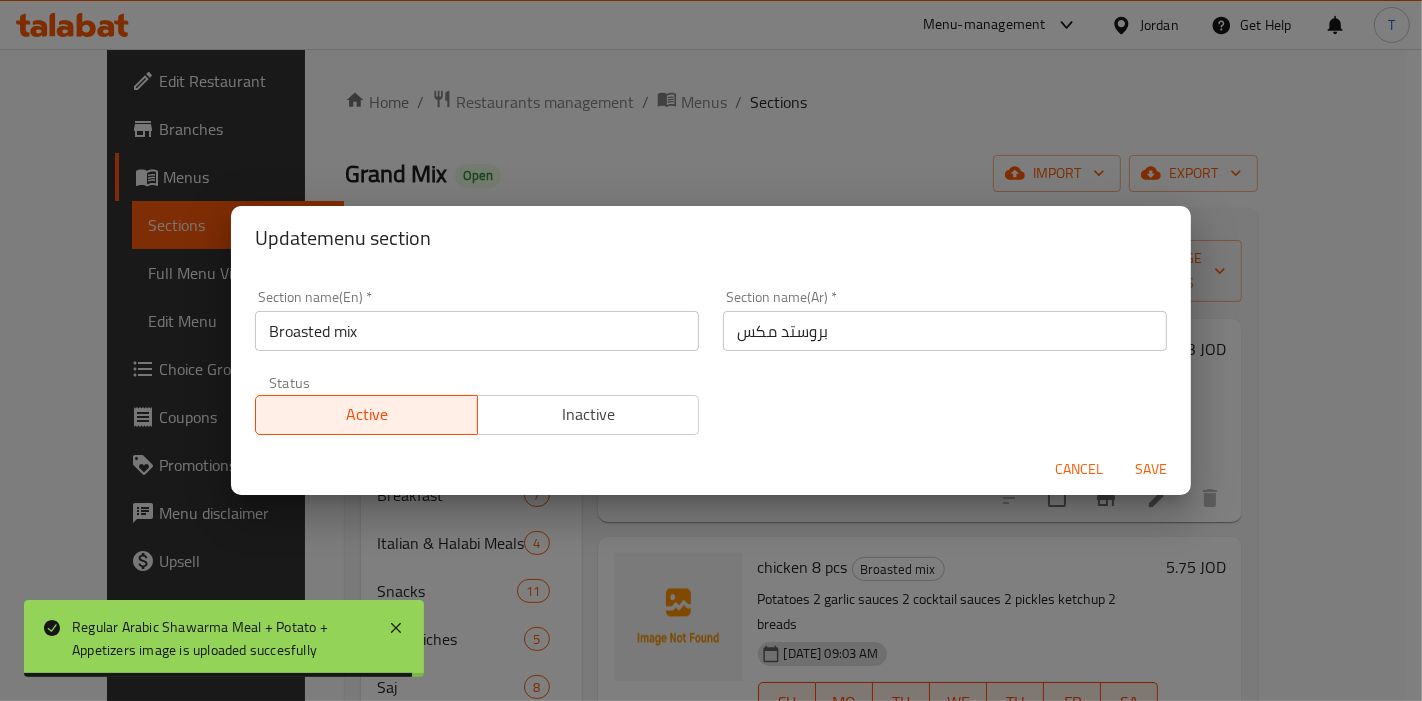 click on "Inactive" at bounding box center (589, 414) 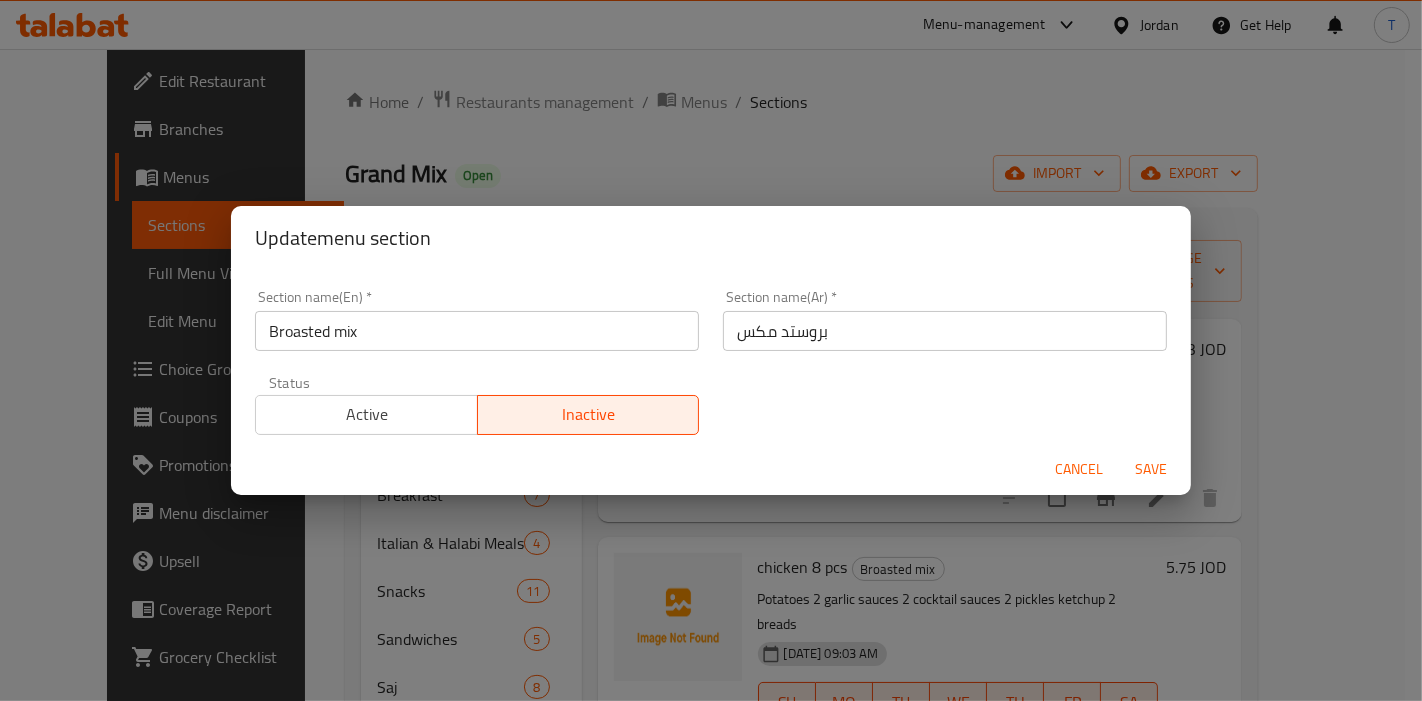 click on "Save" at bounding box center (1151, 469) 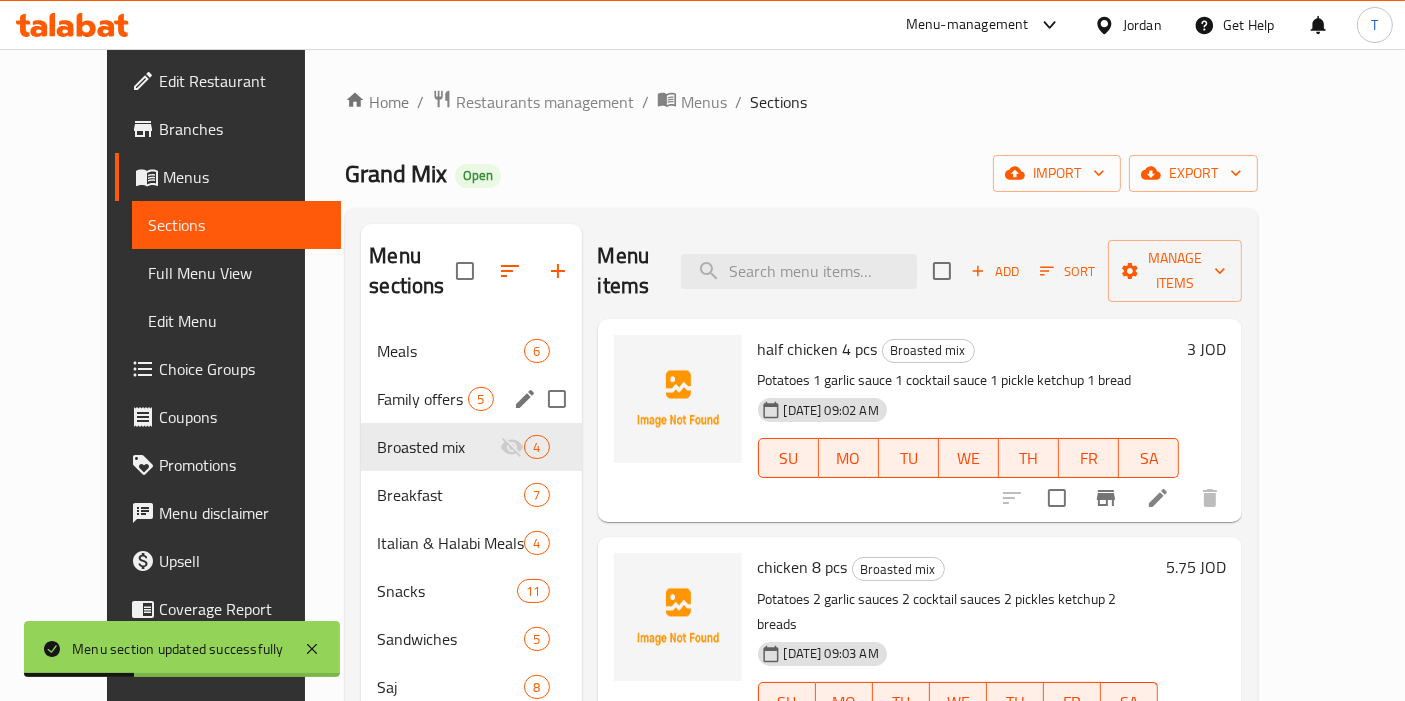 click on "Family offers - Shawerma/ broasted" at bounding box center [422, 399] 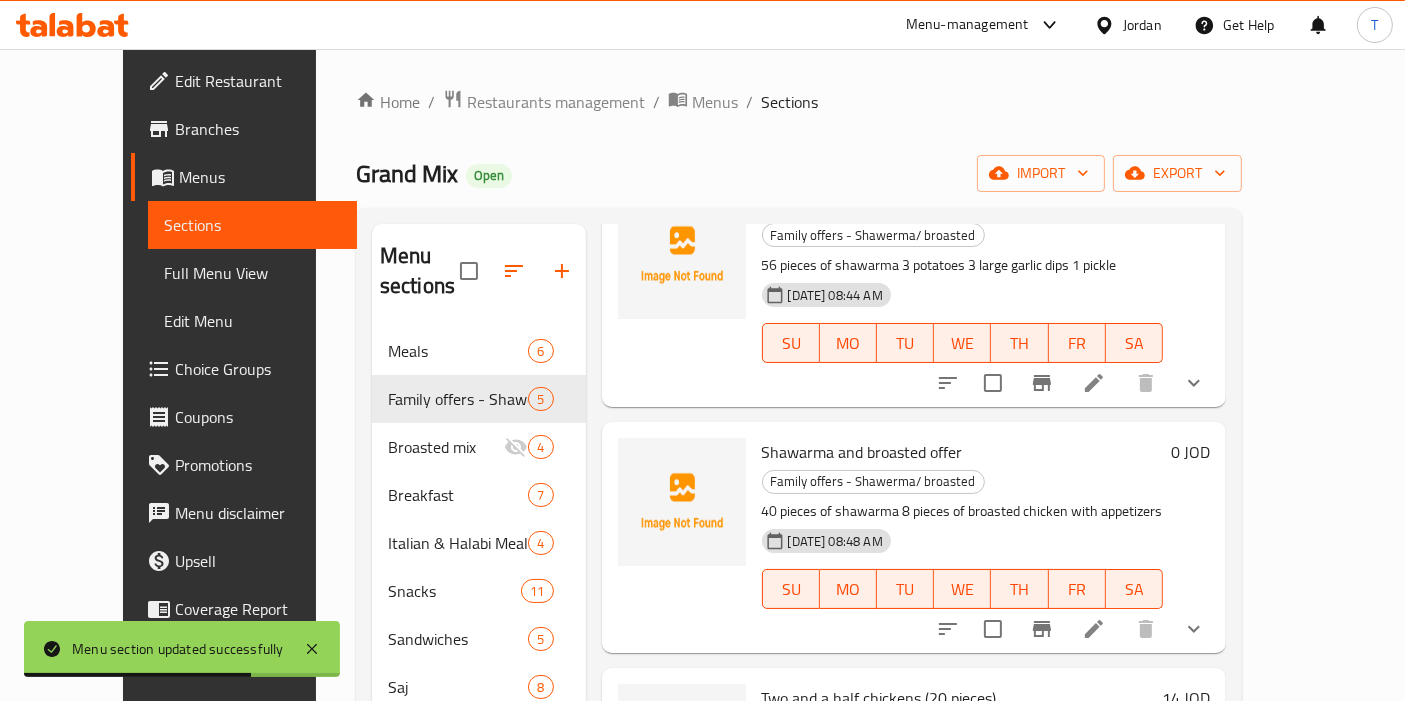 scroll, scrollTop: 440, scrollLeft: 0, axis: vertical 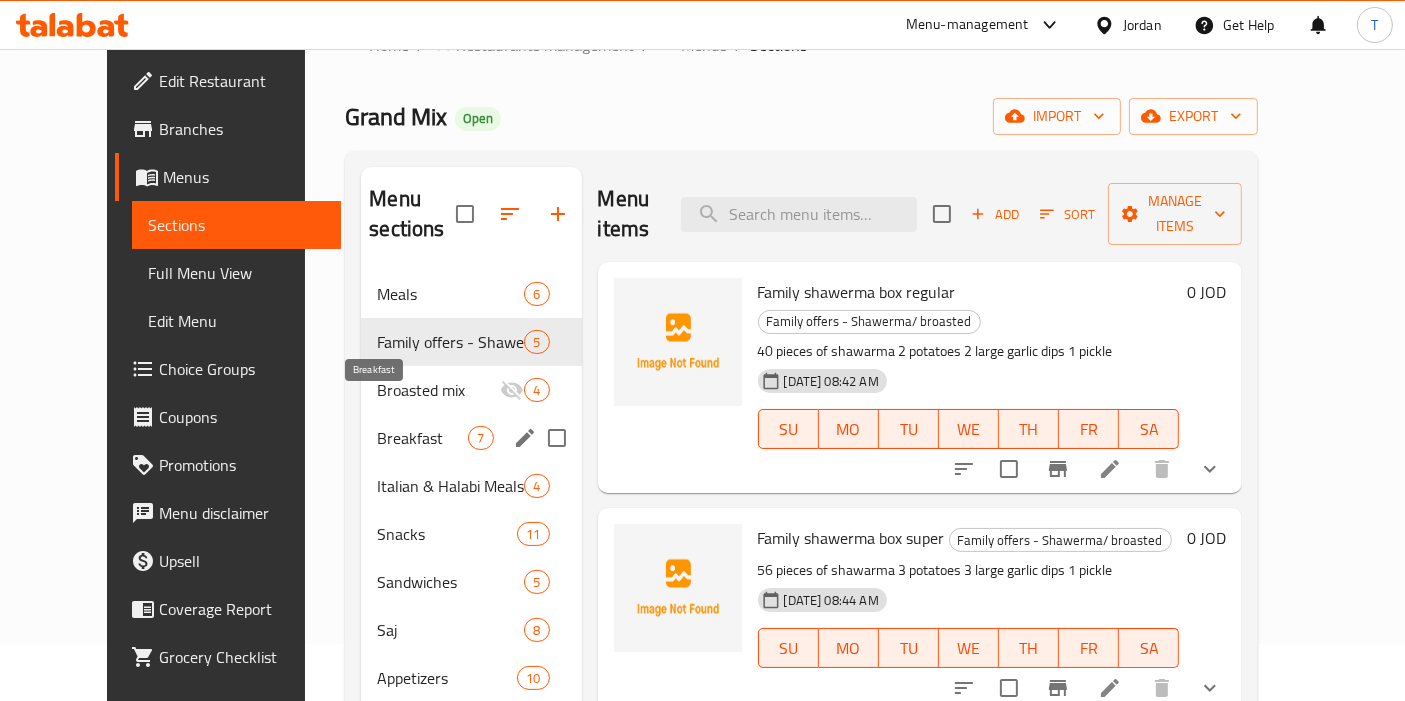 click on "Breakfast" at bounding box center (422, 438) 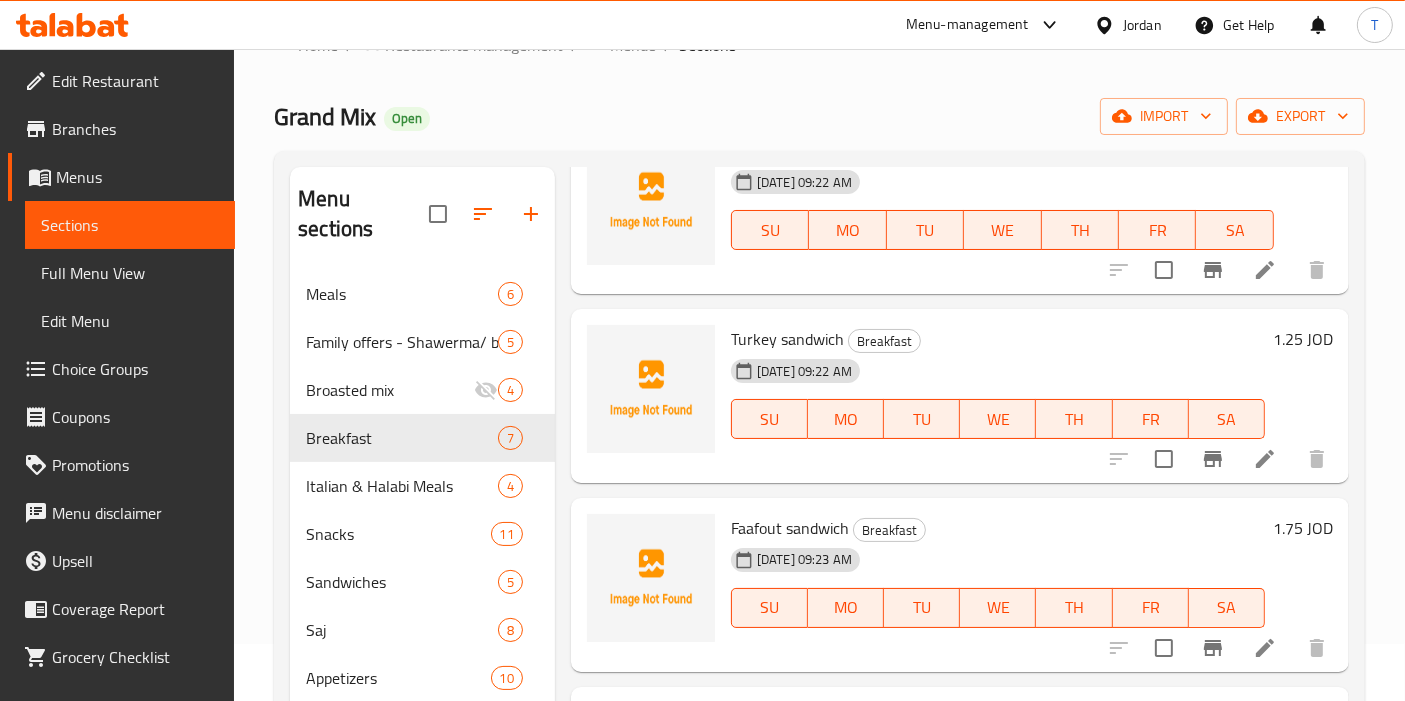 scroll, scrollTop: 0, scrollLeft: 0, axis: both 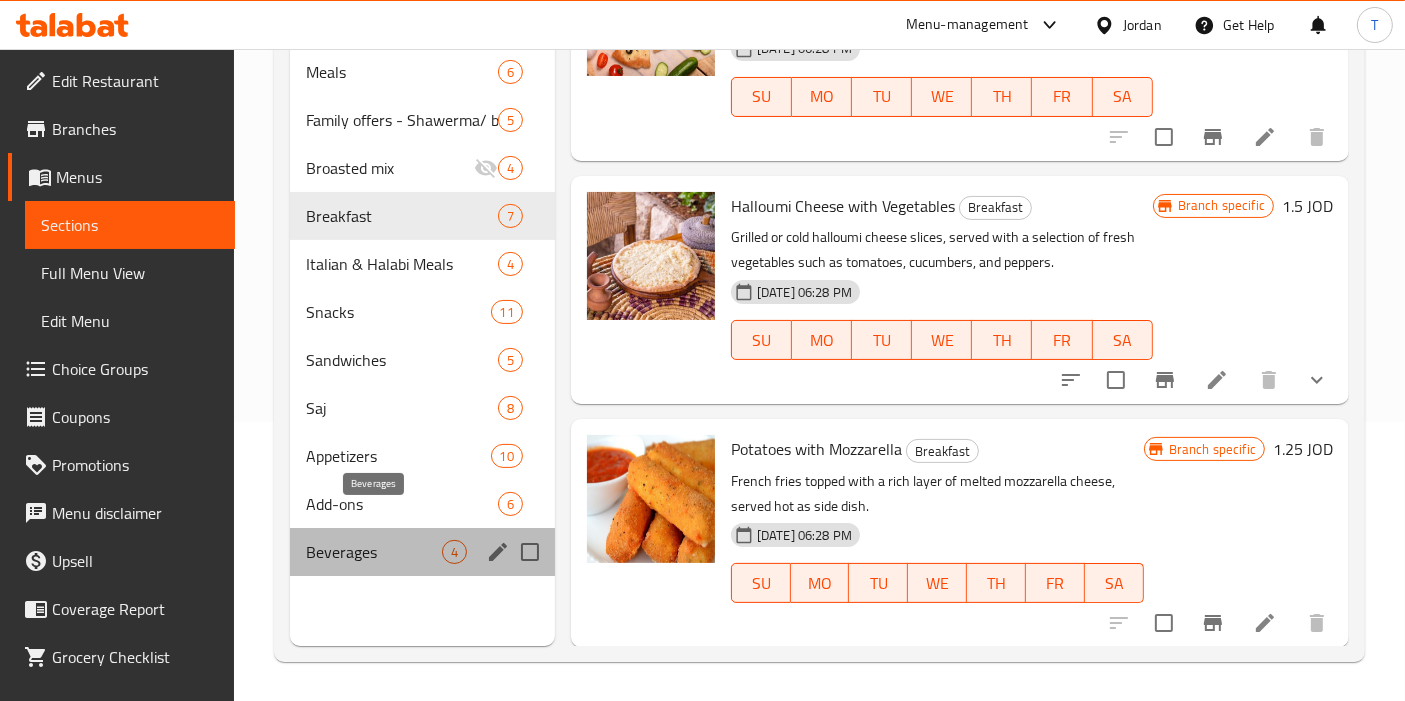 click on "Beverages" at bounding box center (374, 552) 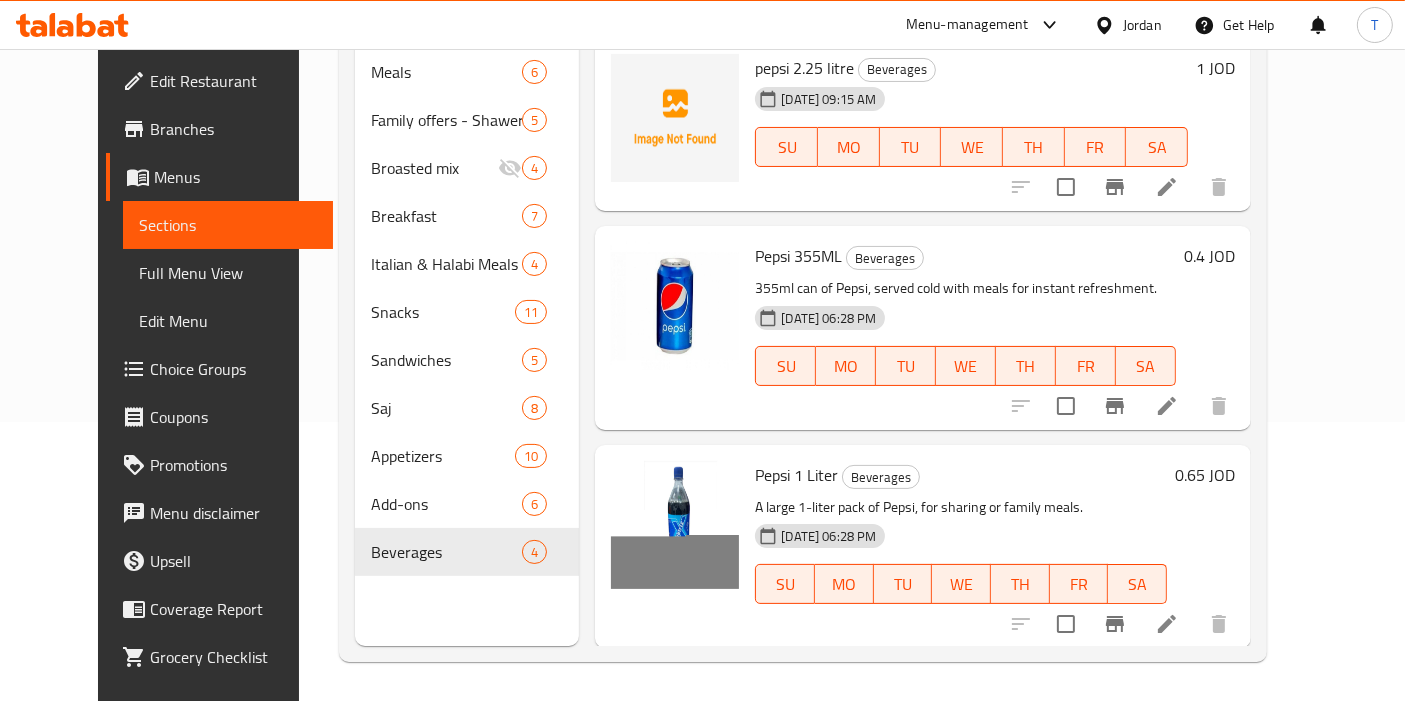 scroll, scrollTop: 0, scrollLeft: 0, axis: both 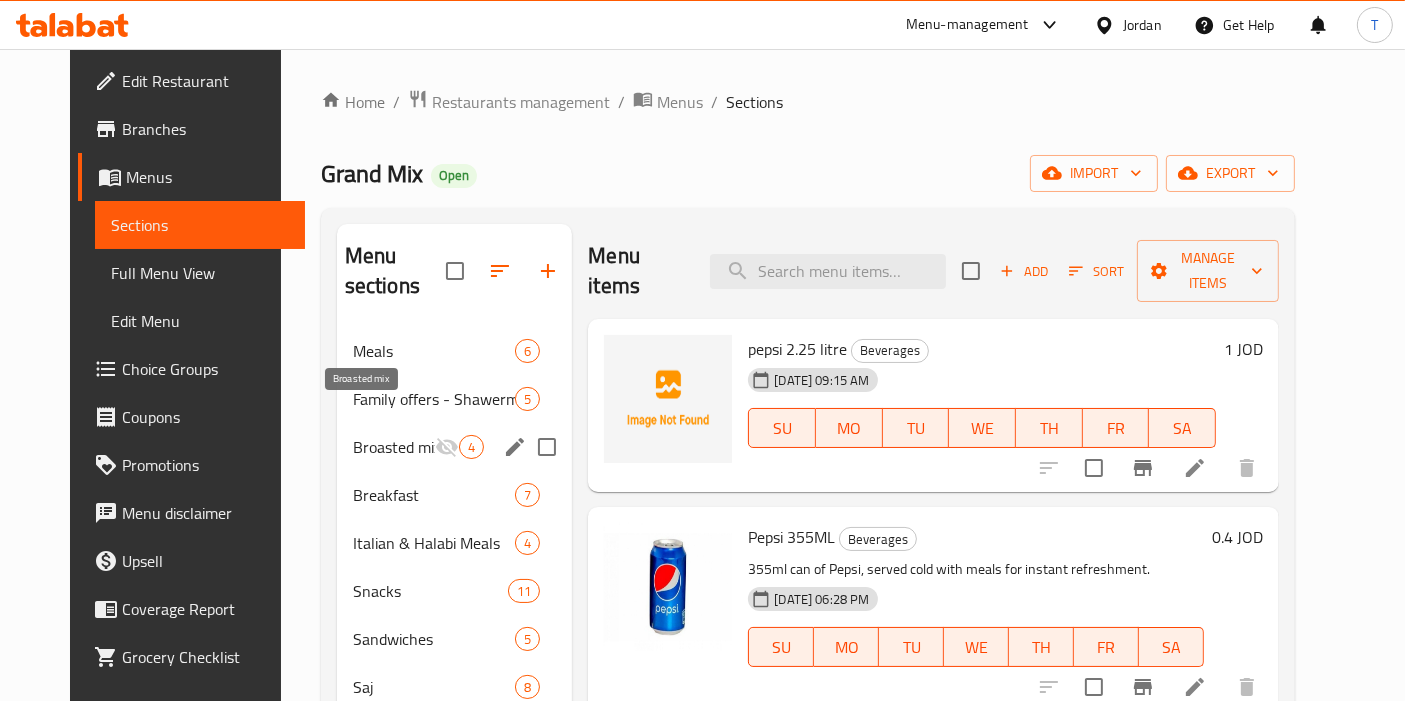 click on "Family offers - Shawerma/ broasted" at bounding box center [434, 399] 